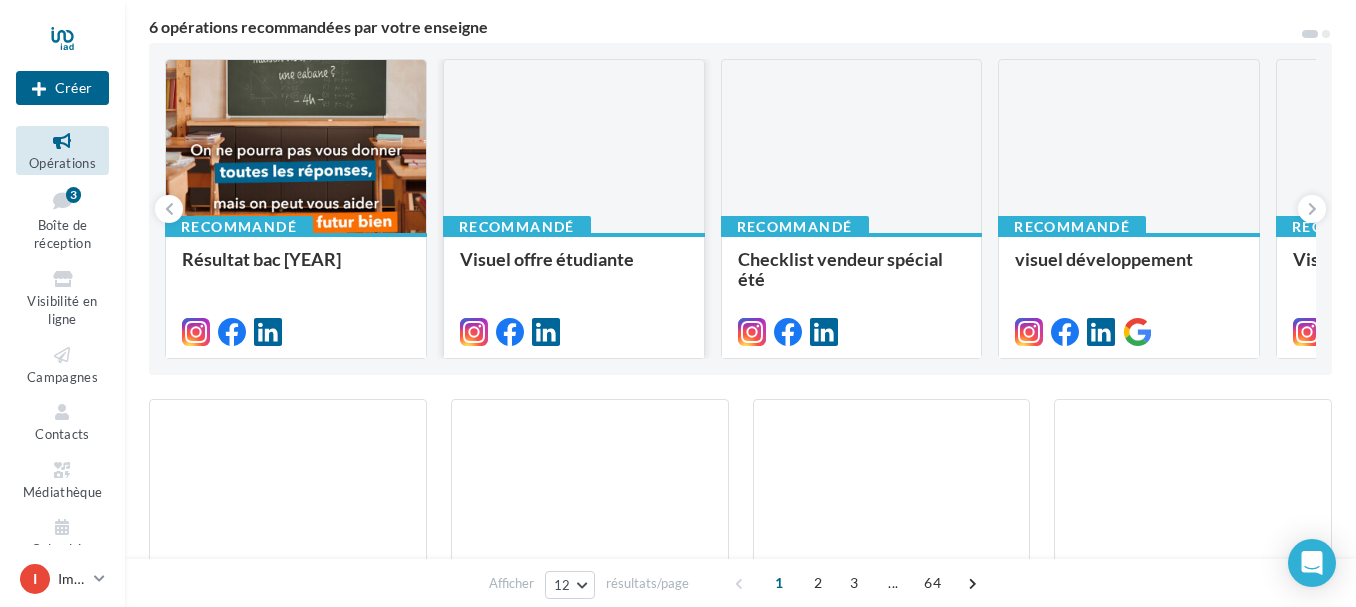 scroll, scrollTop: 0, scrollLeft: 0, axis: both 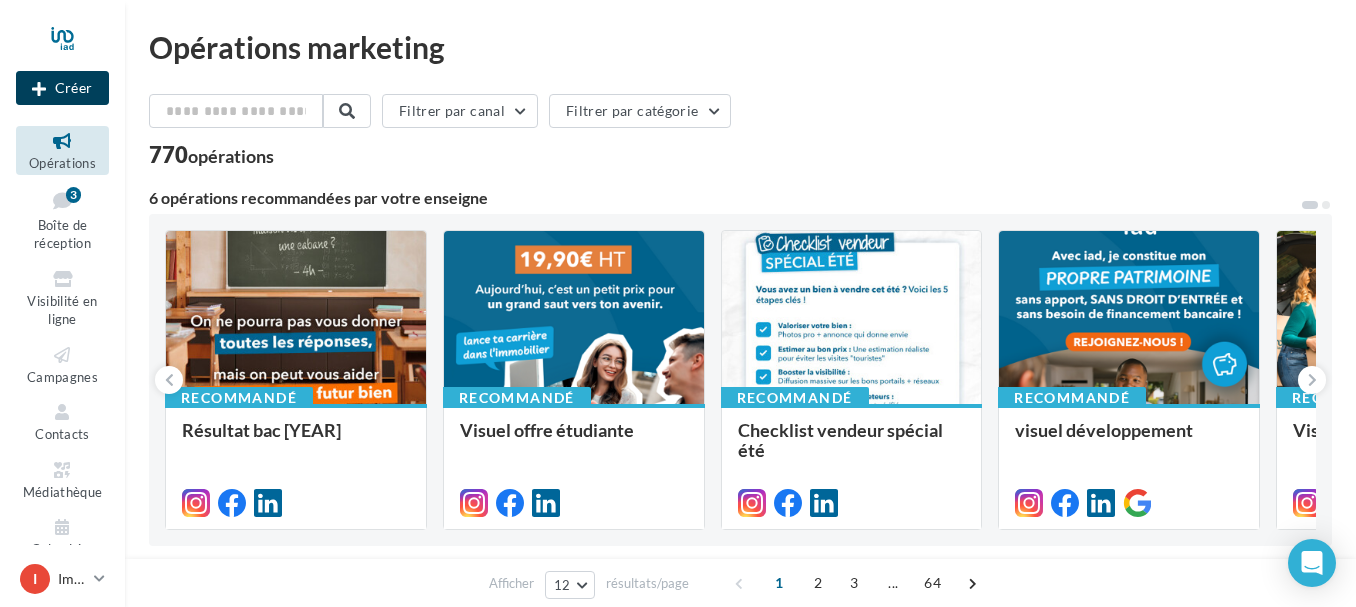 click on "Créer" at bounding box center (62, 88) 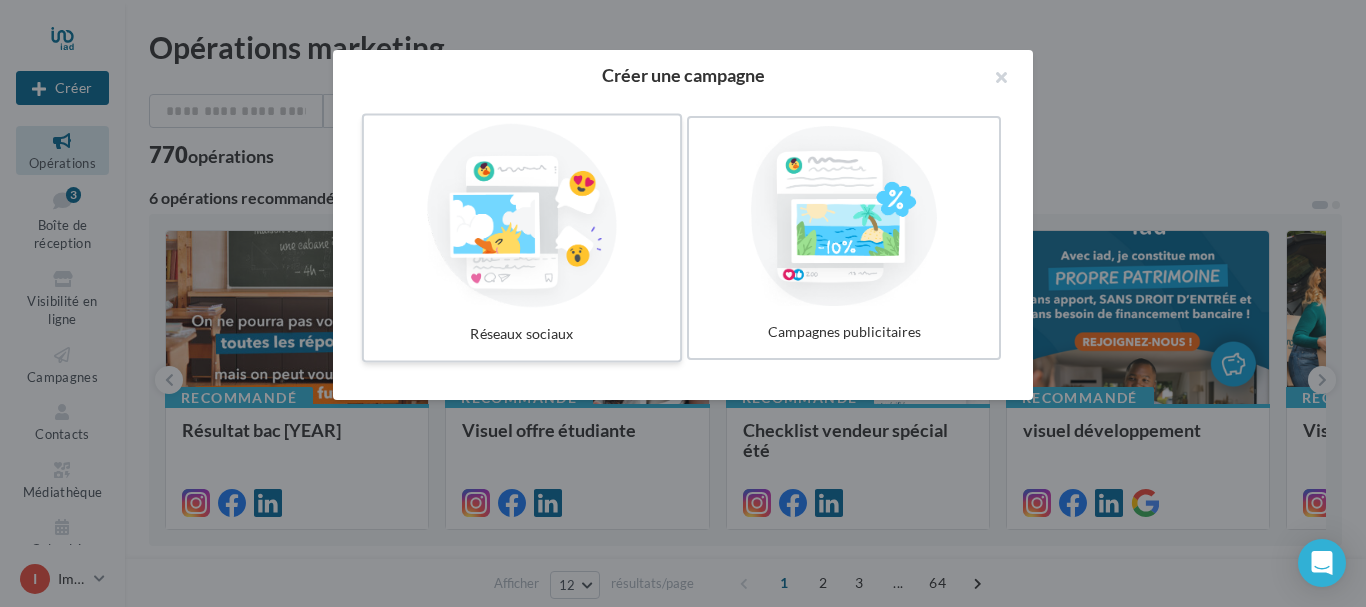 click at bounding box center (522, 216) 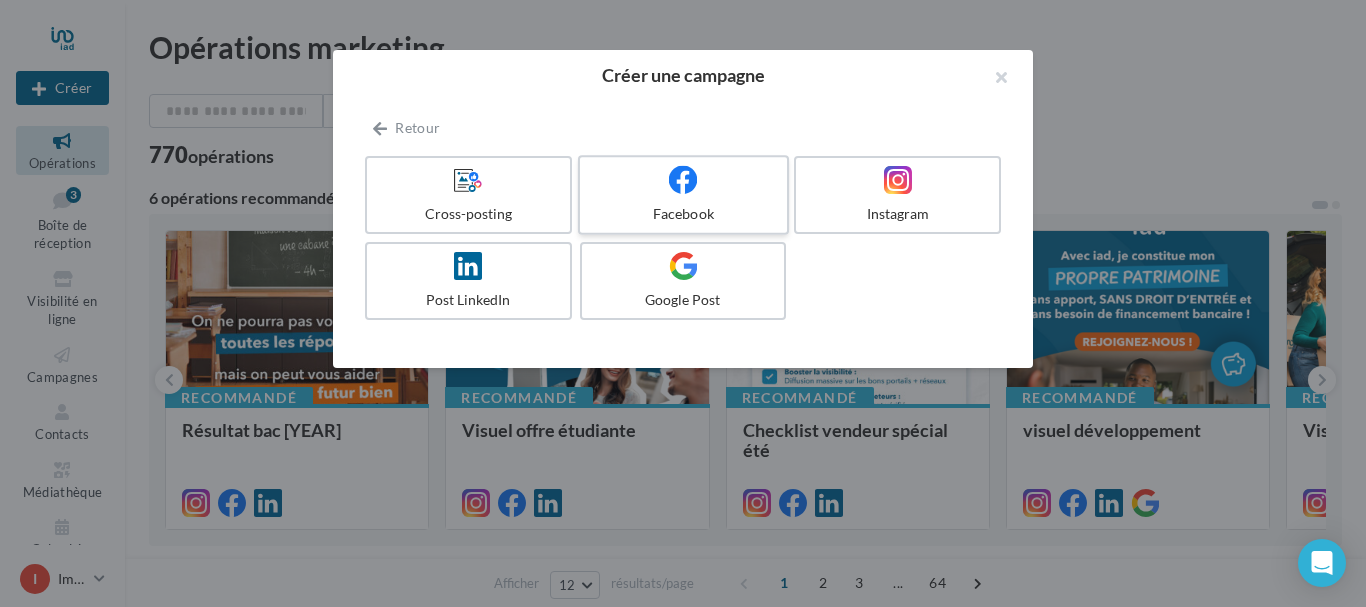 click on "Facebook" at bounding box center (683, 214) 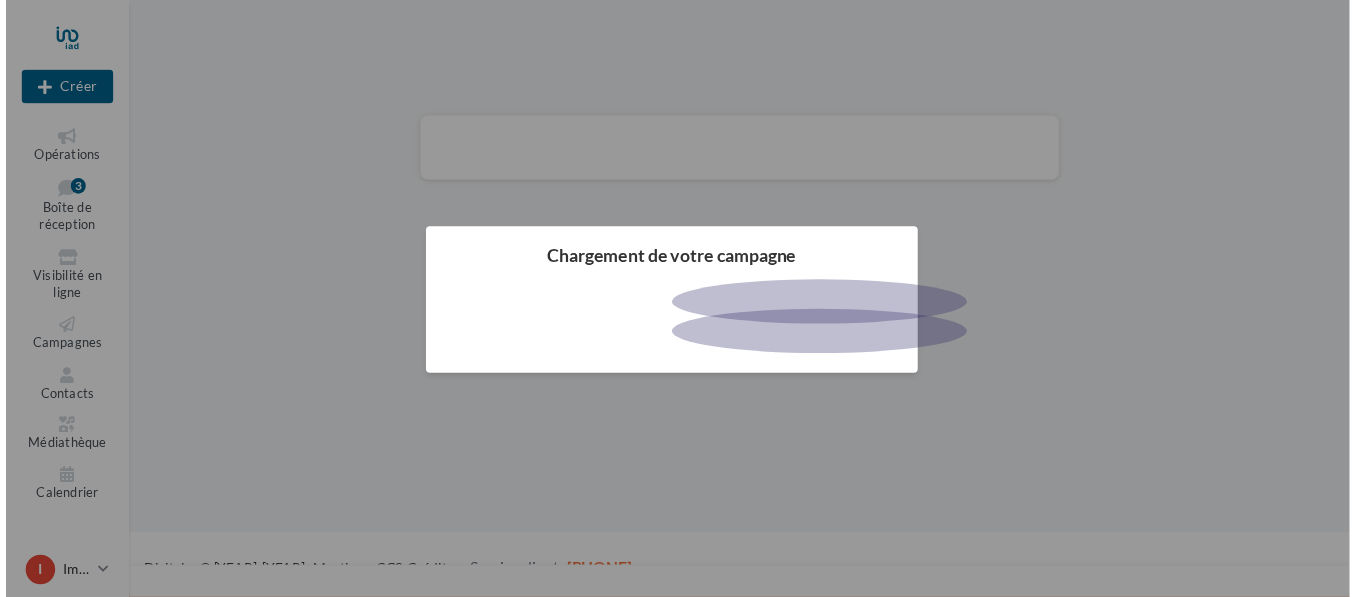 scroll, scrollTop: 0, scrollLeft: 0, axis: both 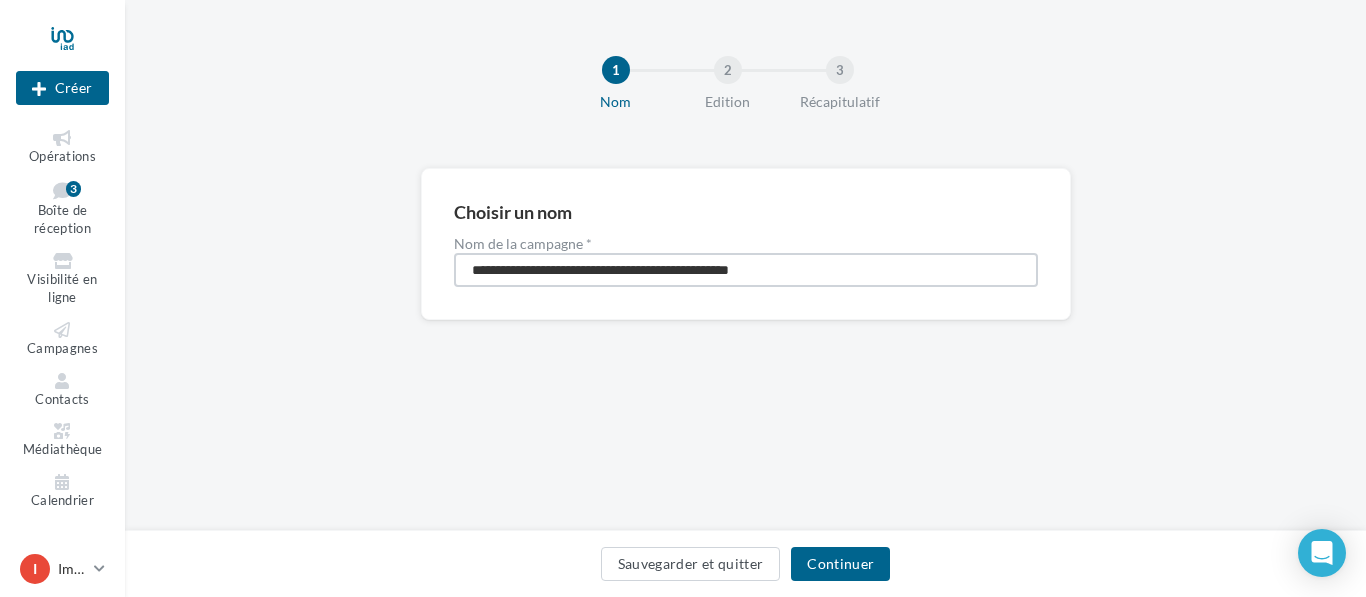 click on "**********" at bounding box center [746, 270] 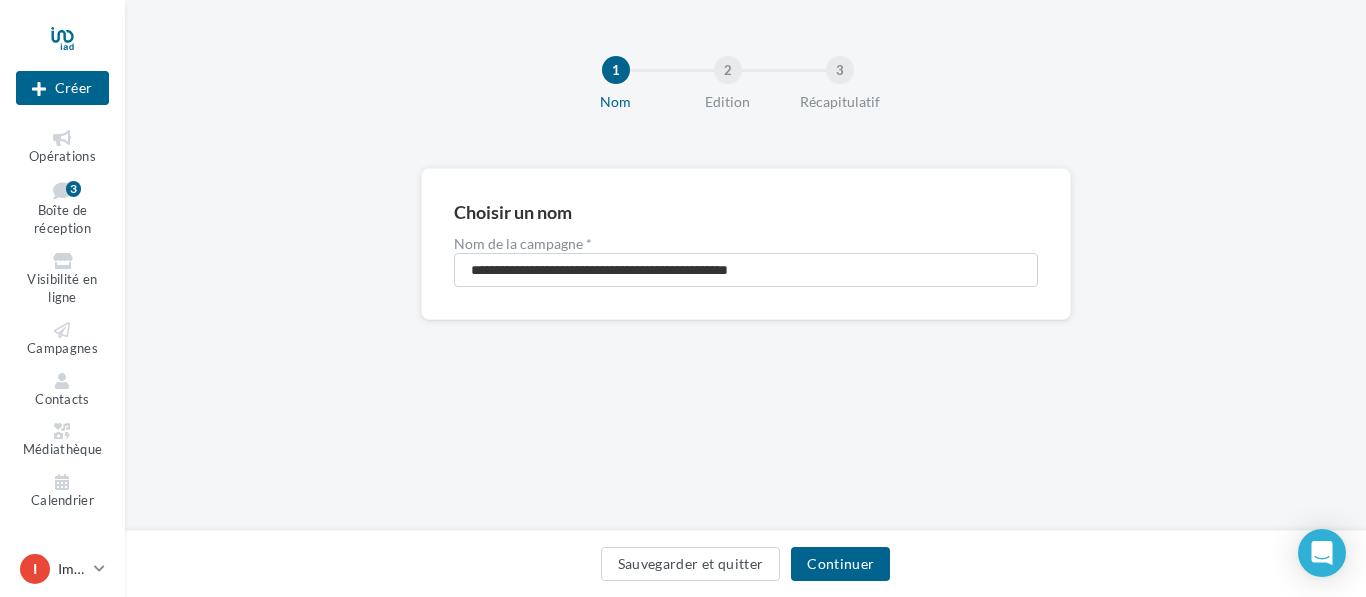 click on "**********" at bounding box center [745, 265] 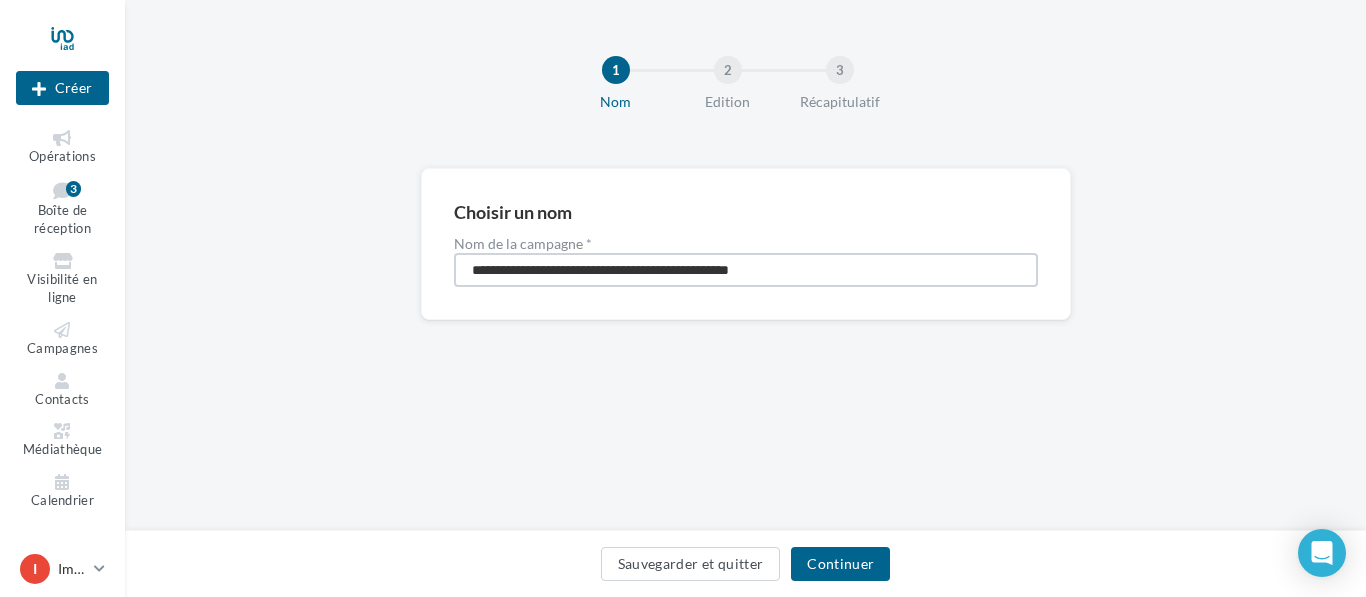 drag, startPoint x: 690, startPoint y: 275, endPoint x: 298, endPoint y: 290, distance: 392.2869 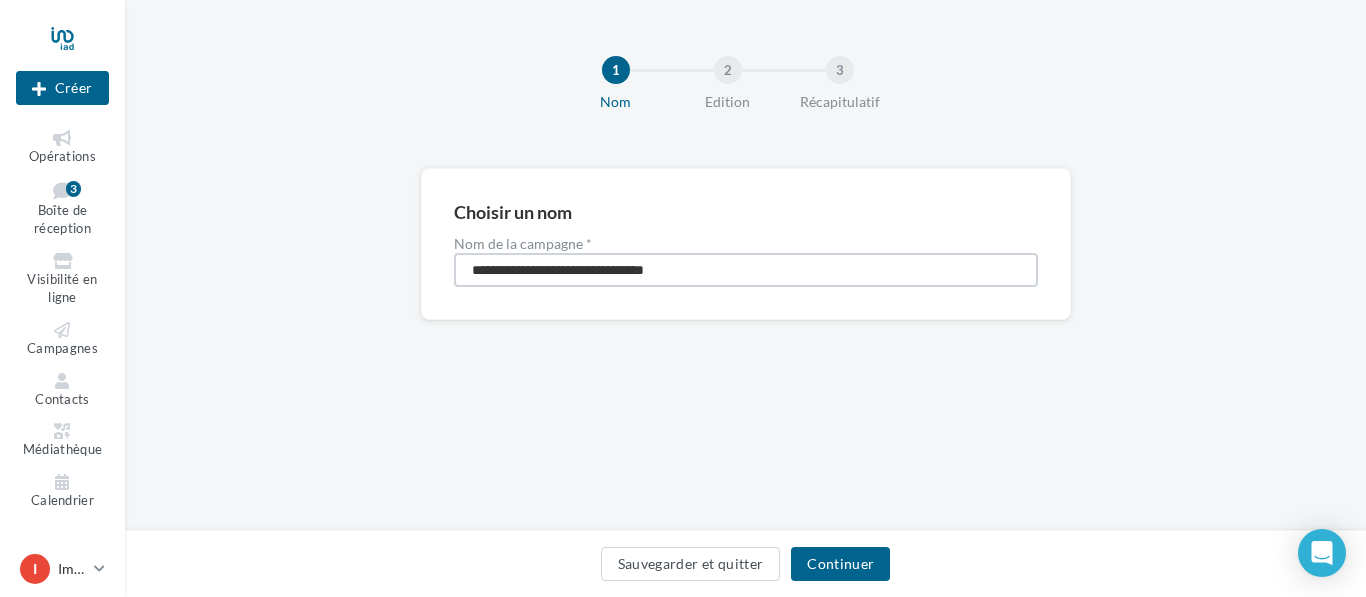 click on "**********" at bounding box center (746, 270) 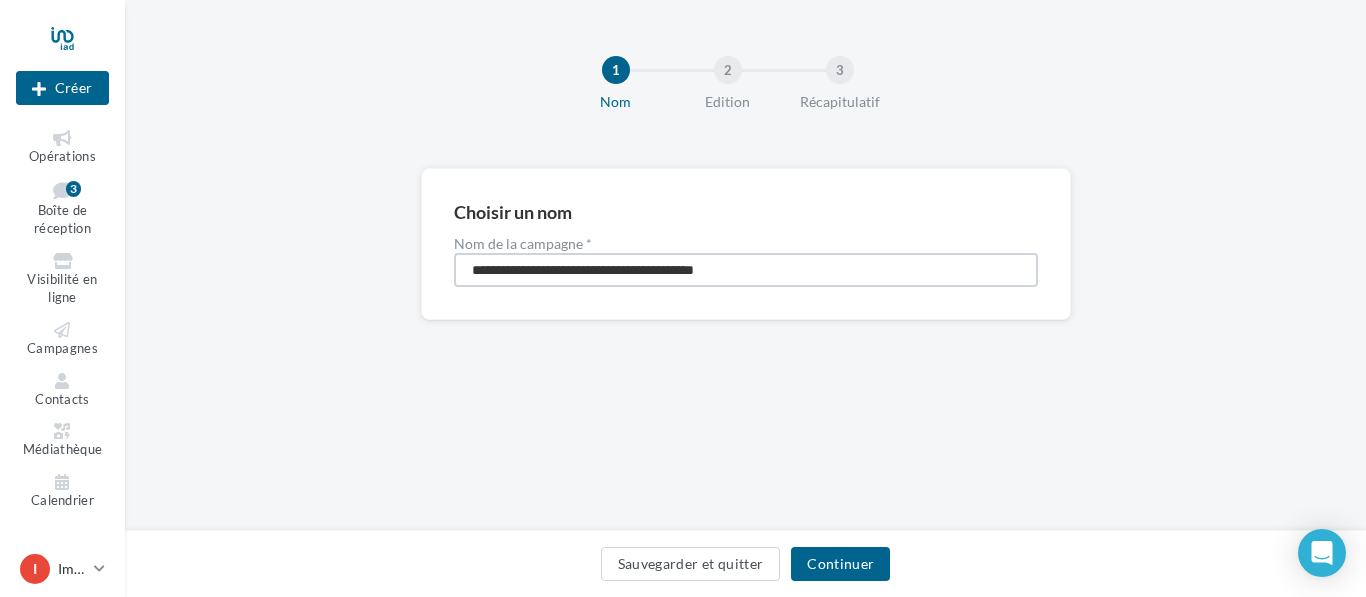 drag, startPoint x: 644, startPoint y: 275, endPoint x: 332, endPoint y: 280, distance: 312.04007 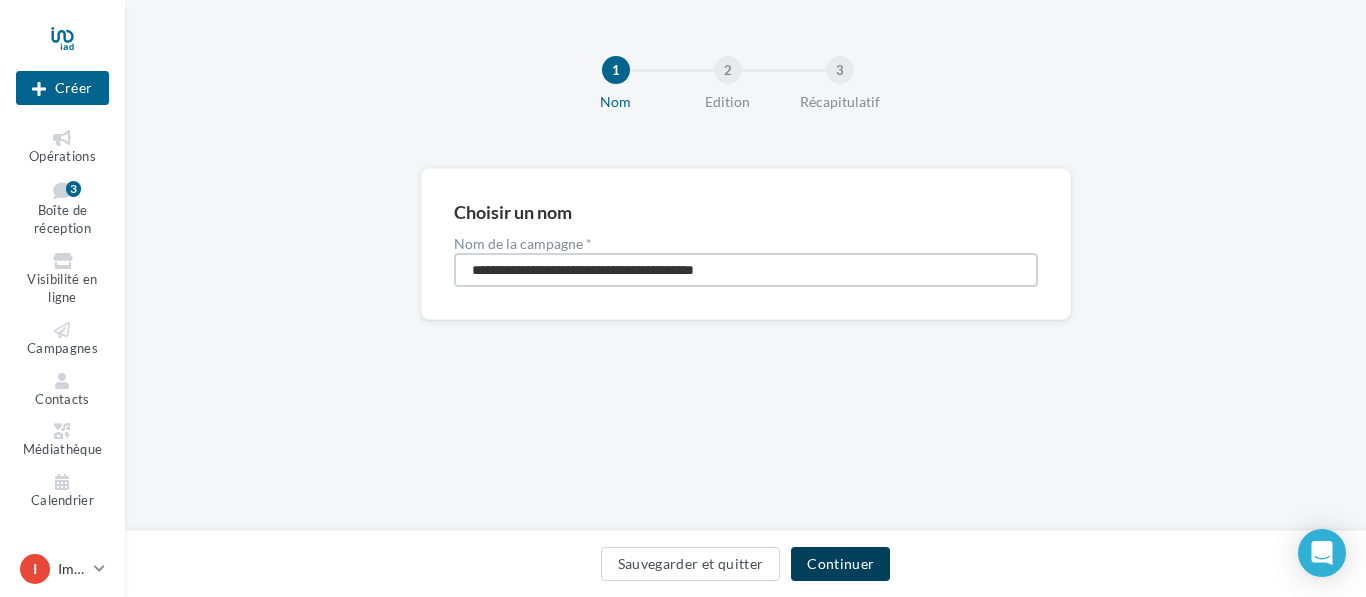 type on "**********" 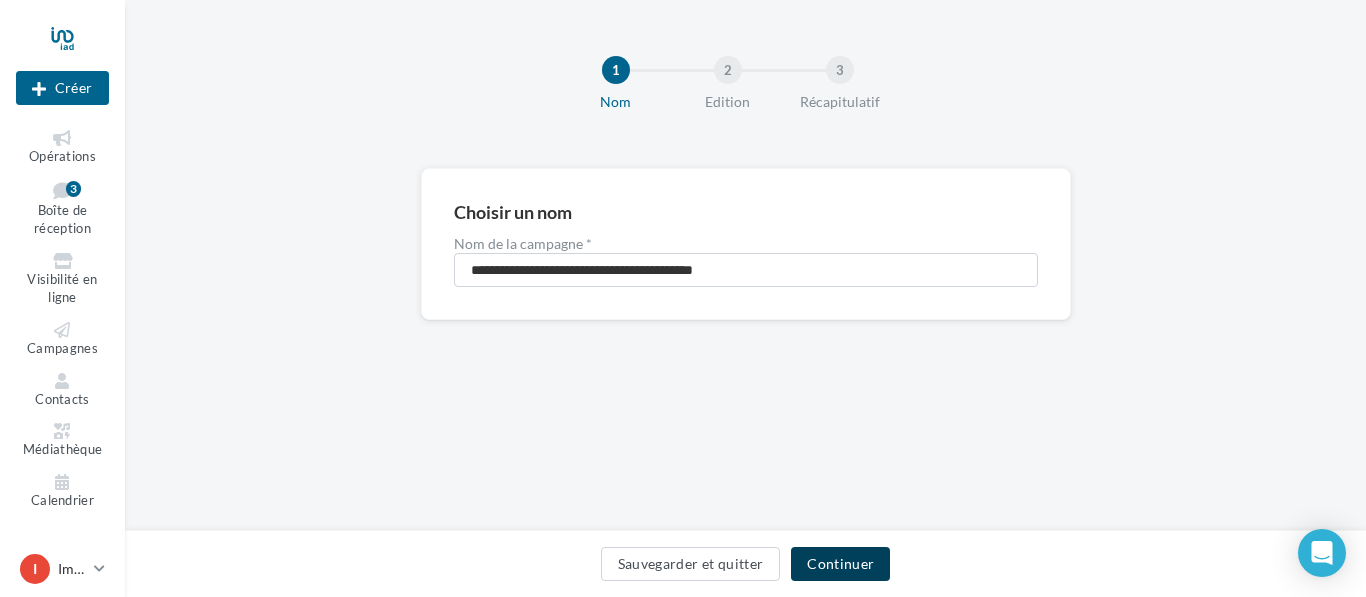 click on "Continuer" at bounding box center (840, 564) 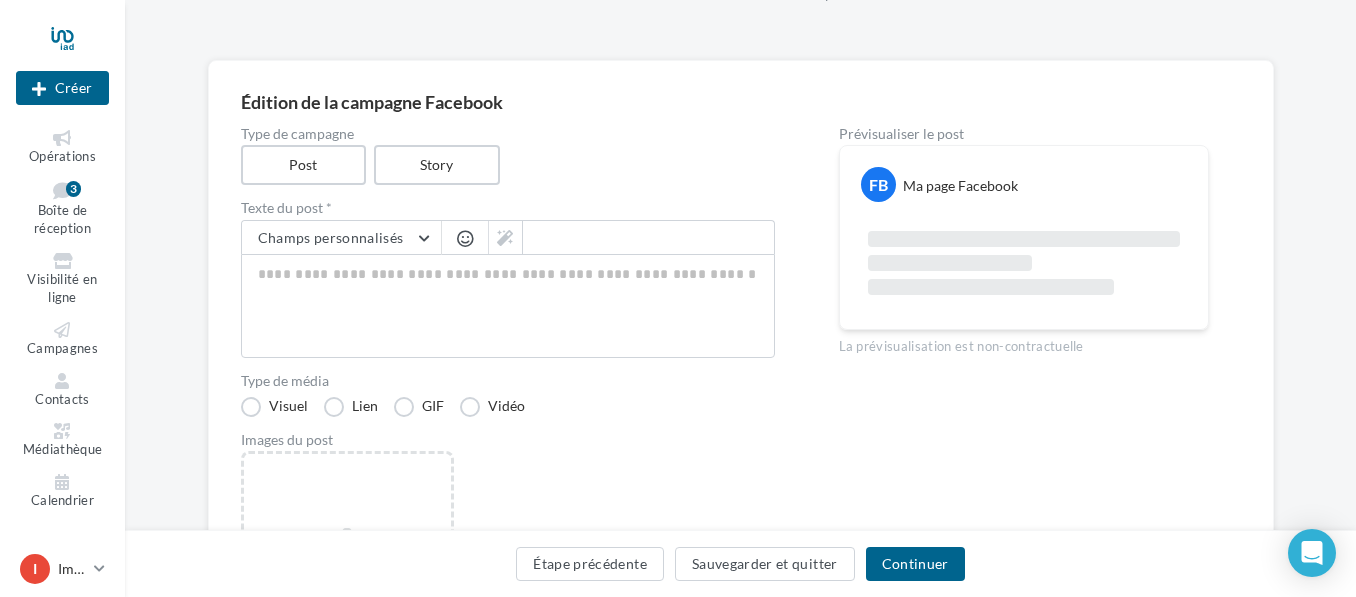 scroll, scrollTop: 386, scrollLeft: 0, axis: vertical 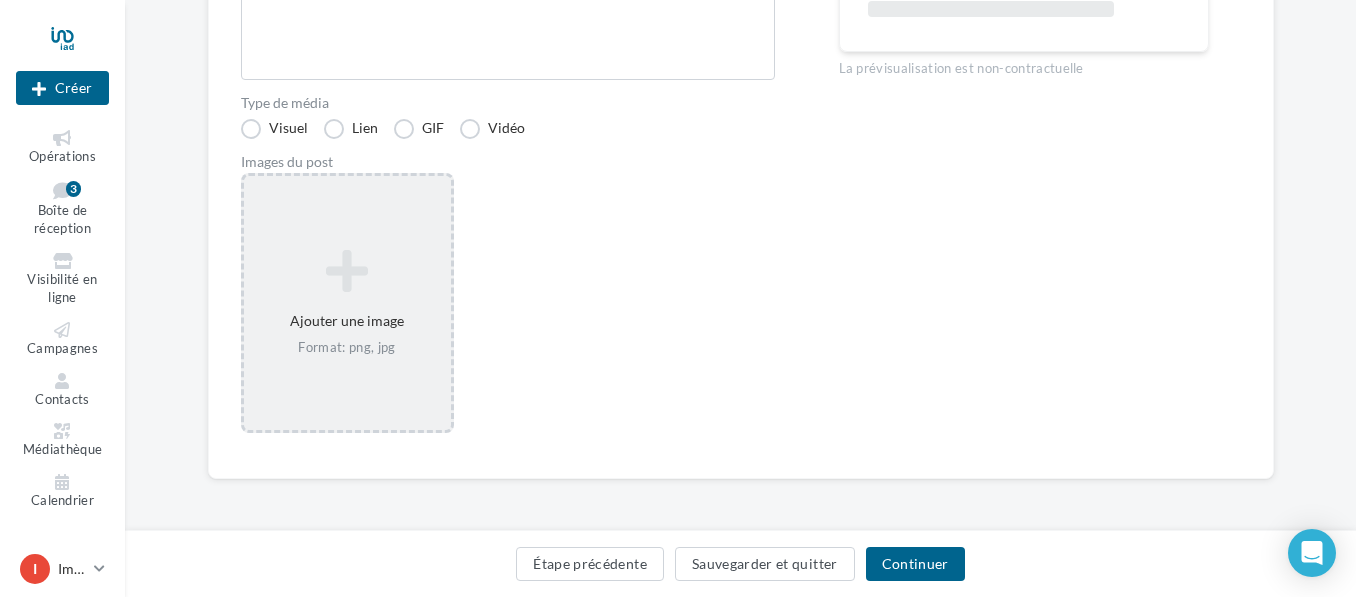 click at bounding box center [347, 271] 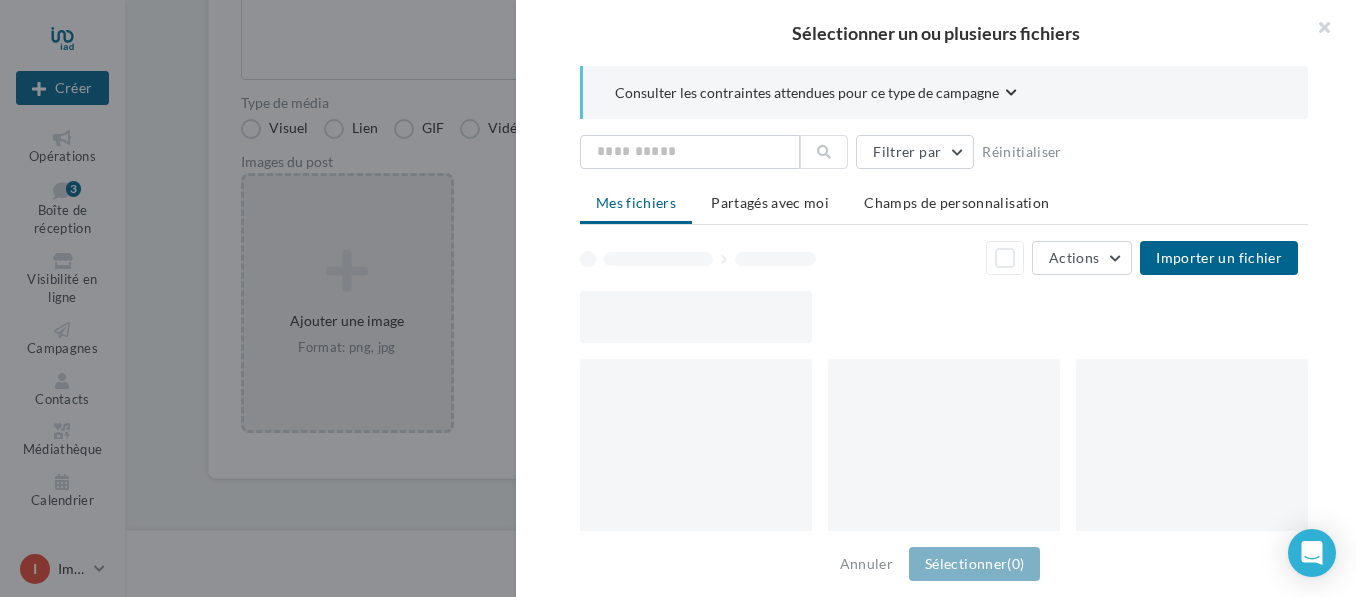scroll, scrollTop: 376, scrollLeft: 0, axis: vertical 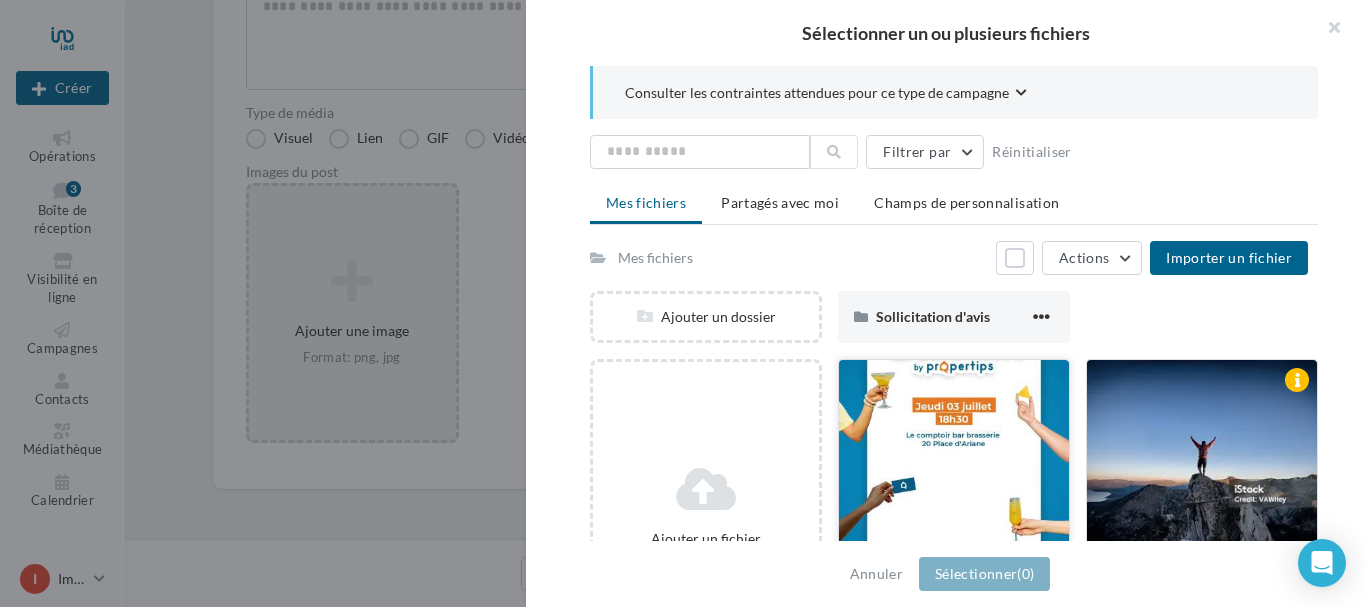 click at bounding box center [954, 460] 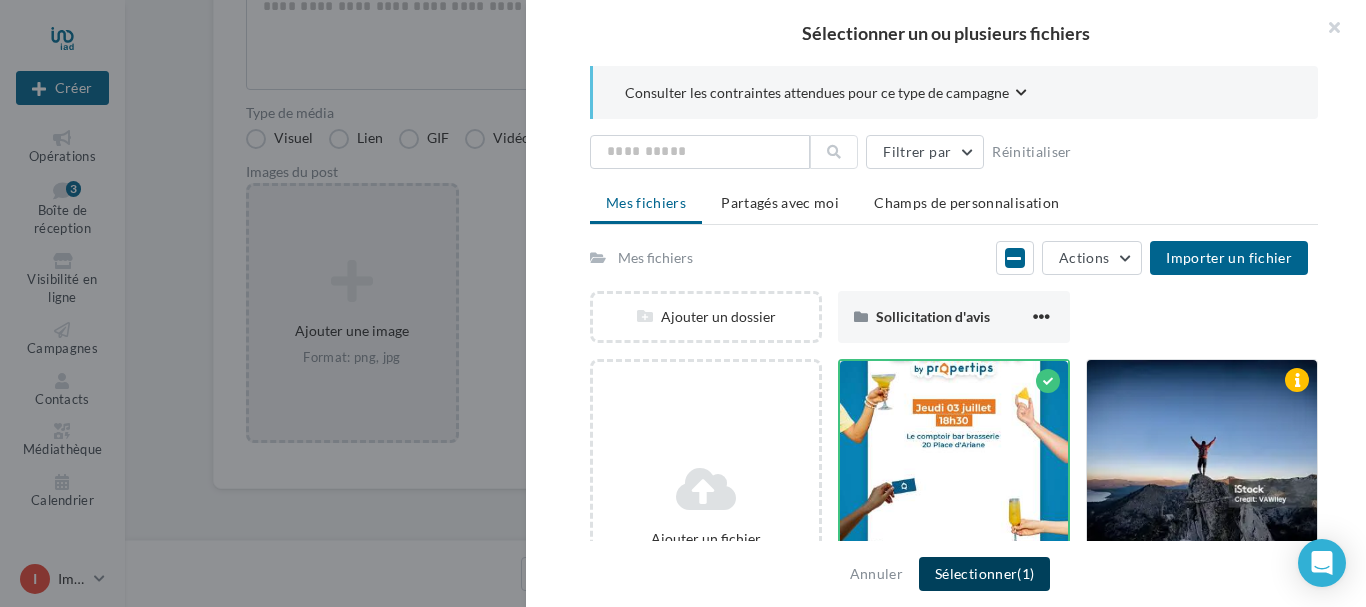 click on "Sélectionner   (1)" at bounding box center (984, 574) 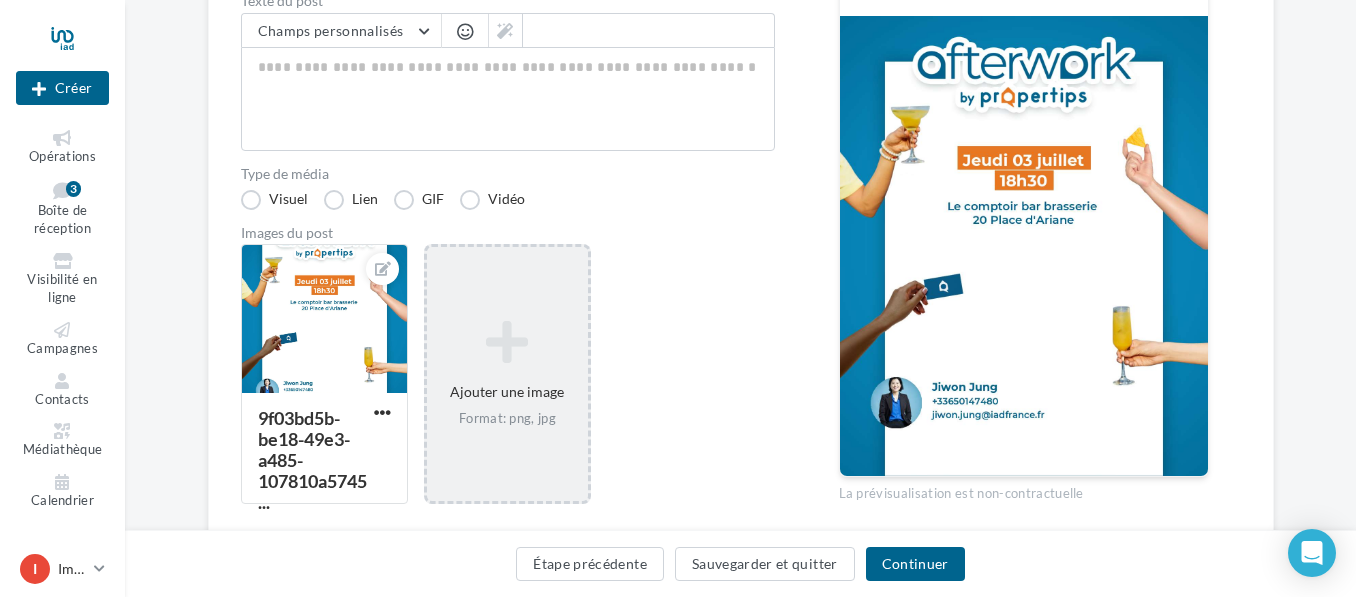 scroll, scrollTop: 176, scrollLeft: 0, axis: vertical 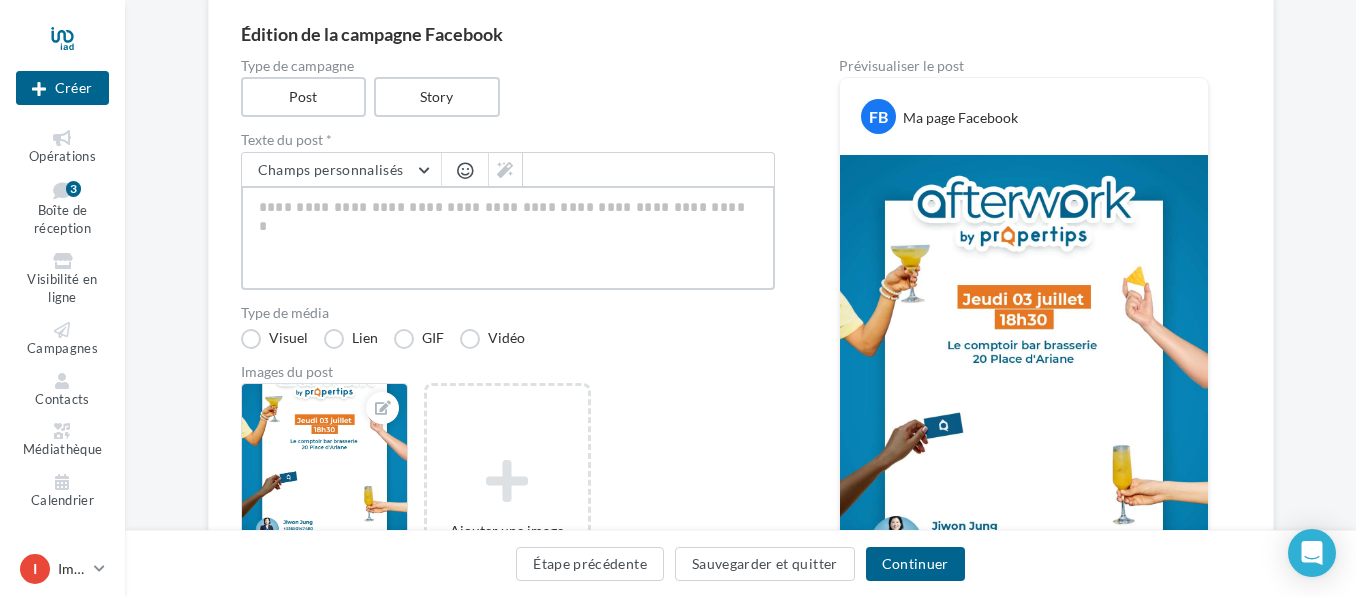 click at bounding box center (508, 238) 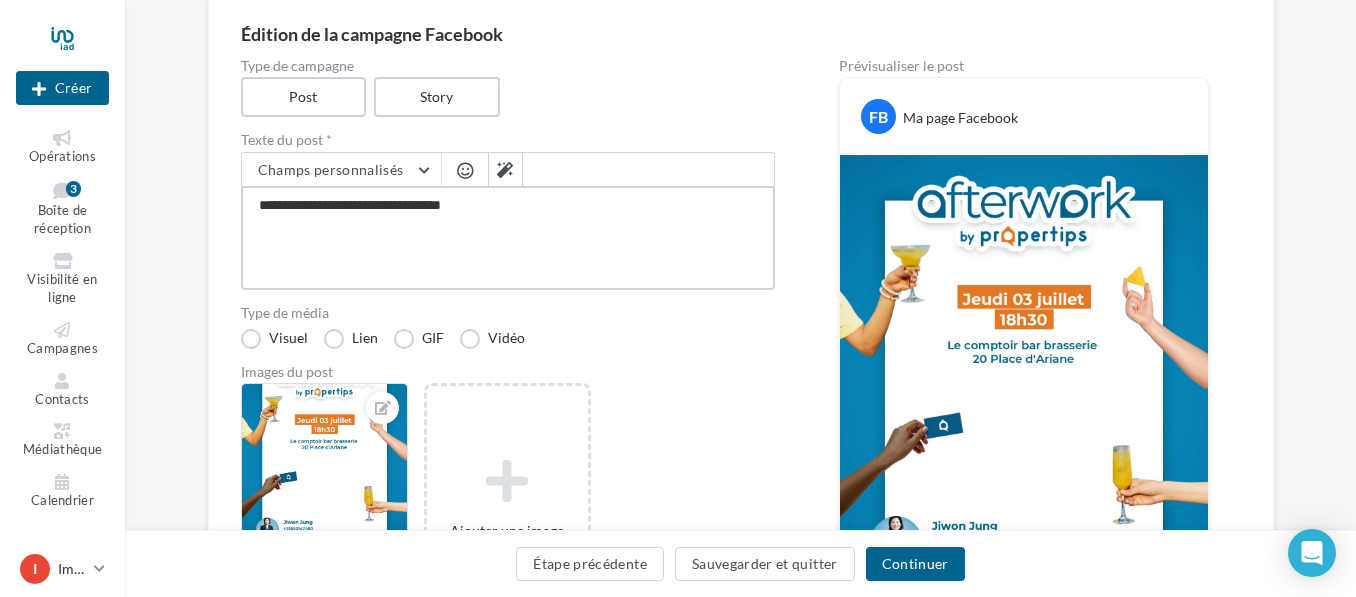 drag, startPoint x: 537, startPoint y: 205, endPoint x: 235, endPoint y: 195, distance: 302.16553 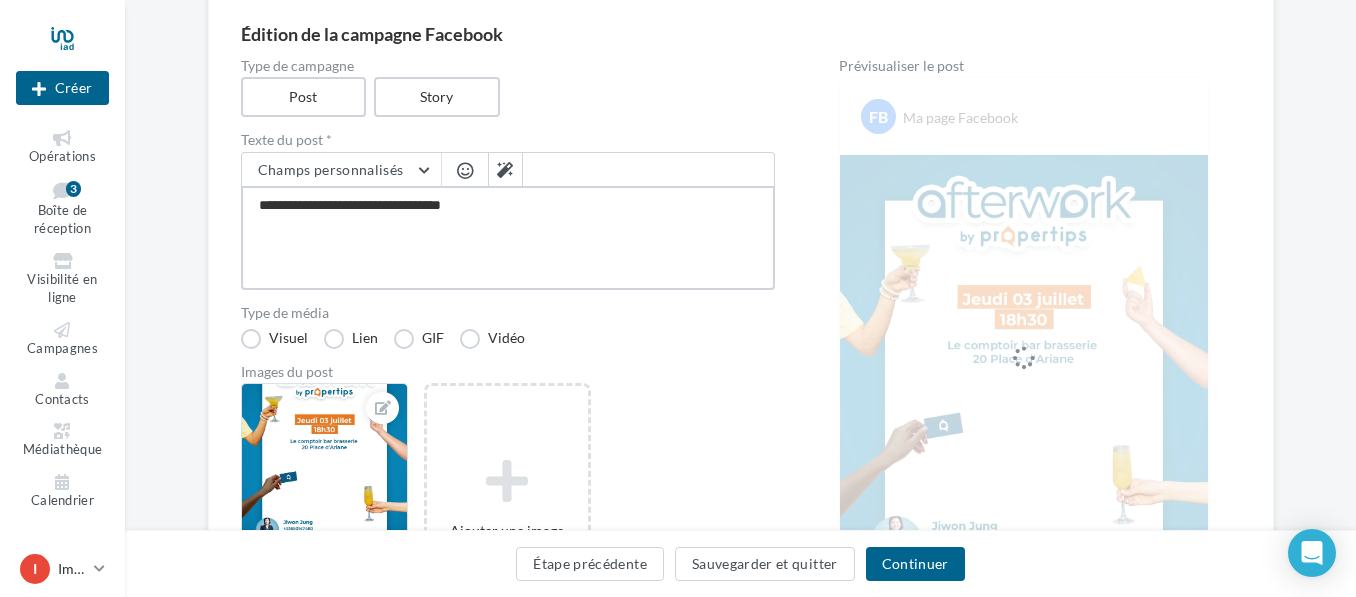 click on "**********" at bounding box center (508, 238) 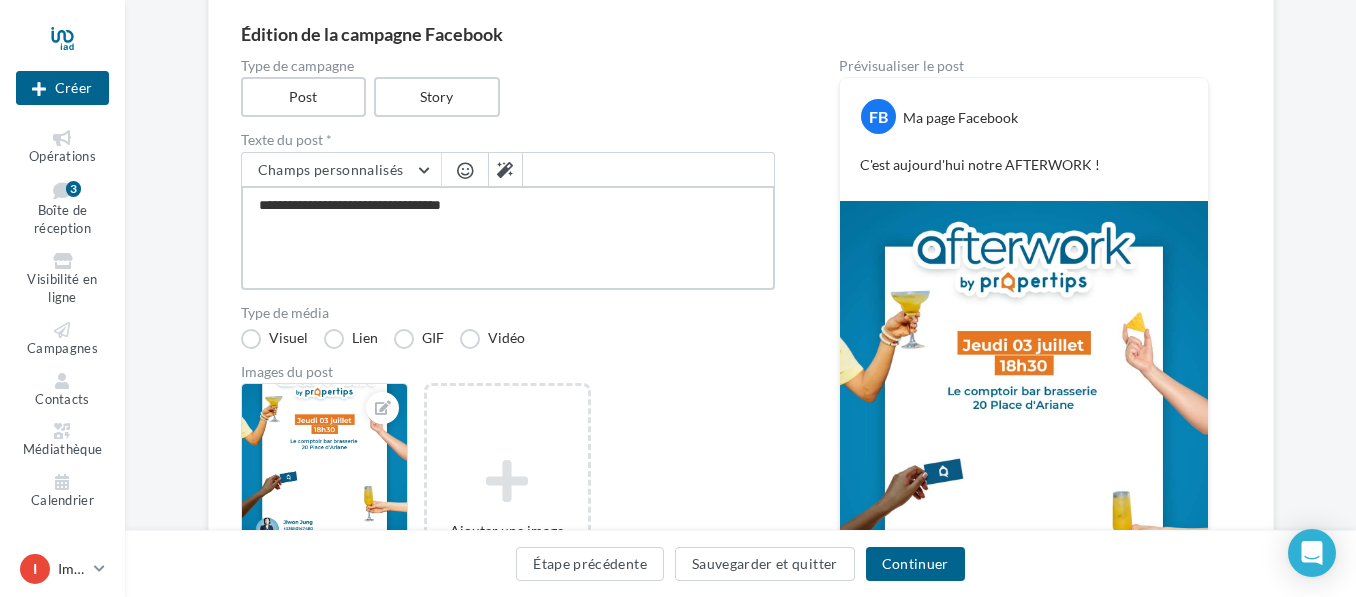 click on "**********" at bounding box center [508, 238] 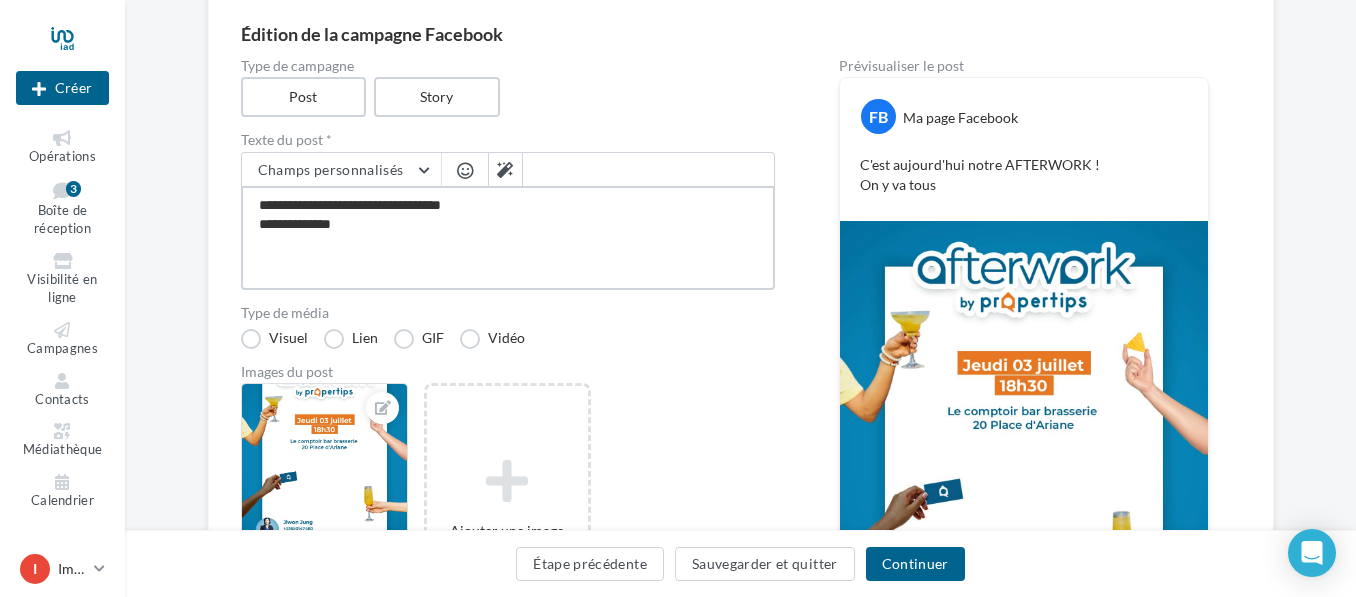 drag, startPoint x: 457, startPoint y: 237, endPoint x: 209, endPoint y: 213, distance: 249.15858 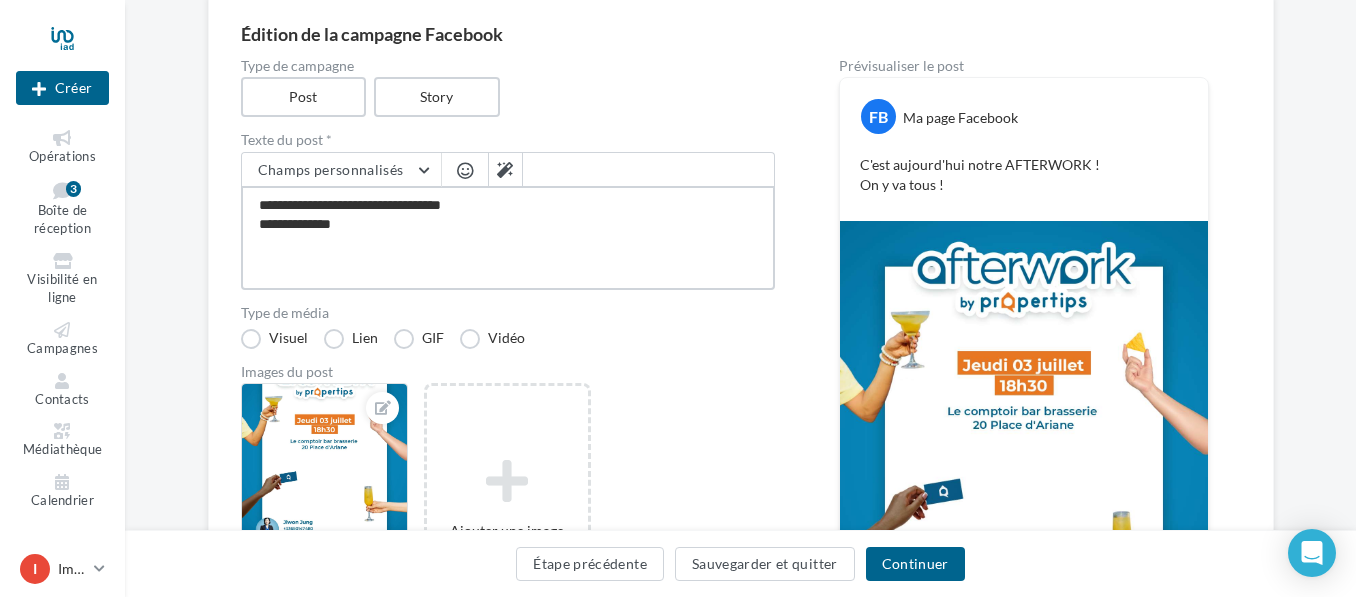 click on "**********" at bounding box center (508, 238) 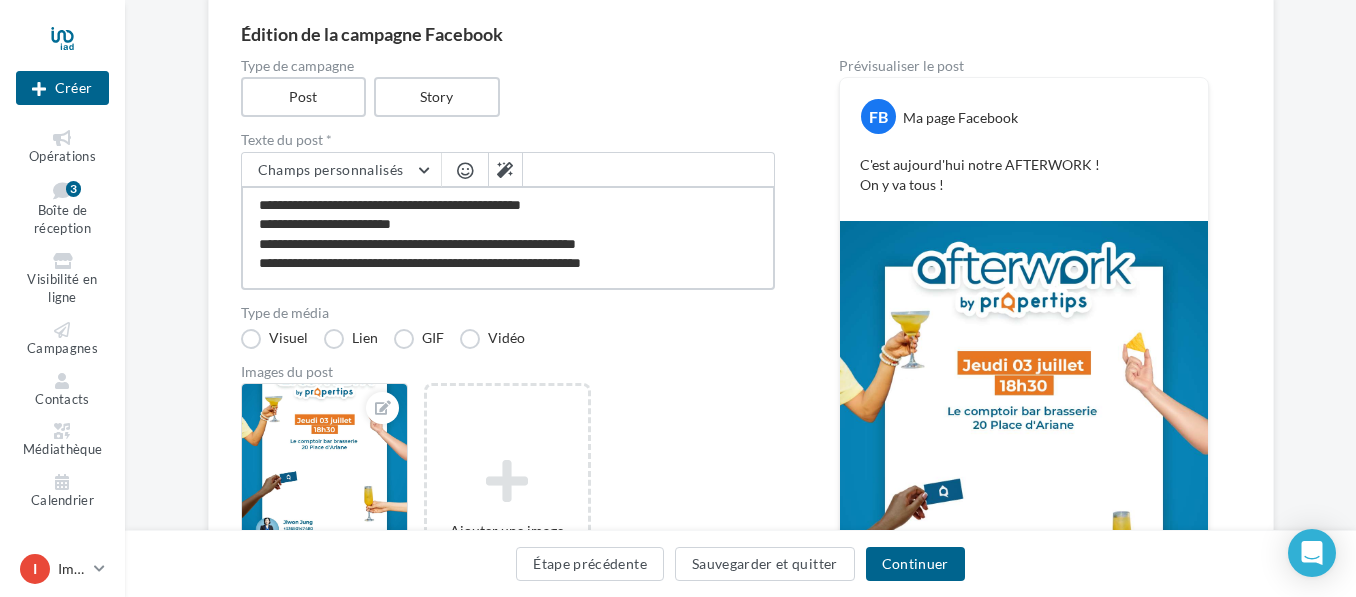 drag, startPoint x: 380, startPoint y: 223, endPoint x: 229, endPoint y: 215, distance: 151.21178 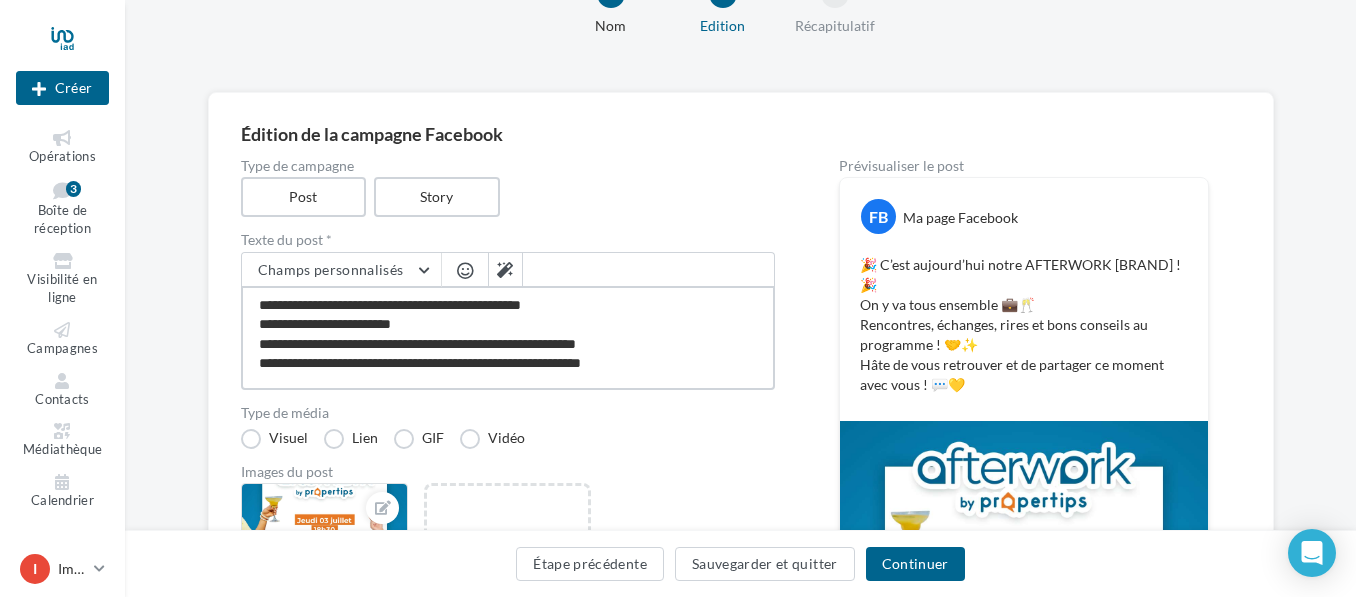 click on "**********" at bounding box center (508, 338) 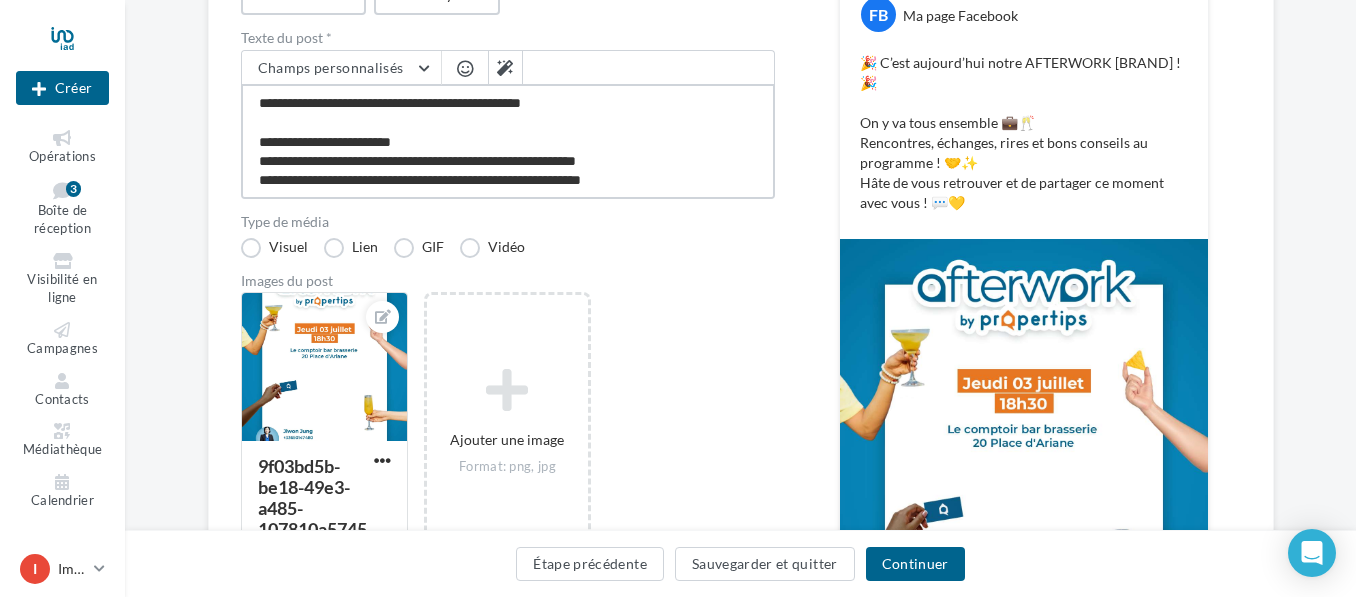 scroll, scrollTop: 276, scrollLeft: 0, axis: vertical 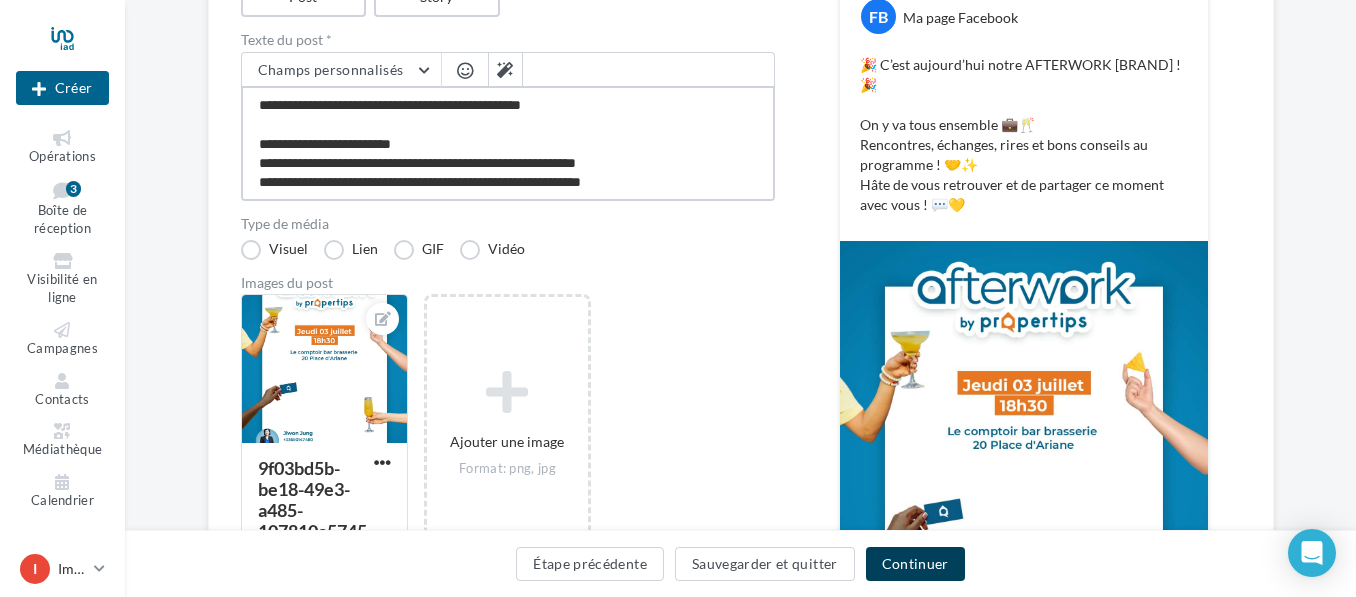 type on "**********" 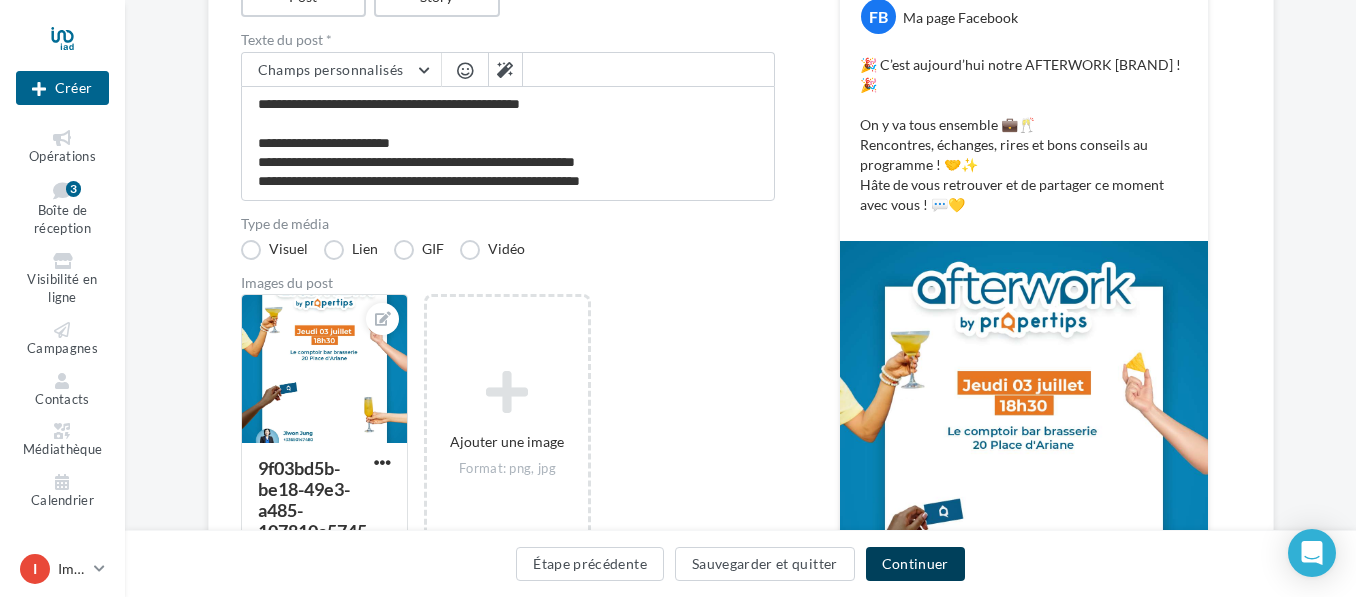 click on "Continuer" at bounding box center (915, 564) 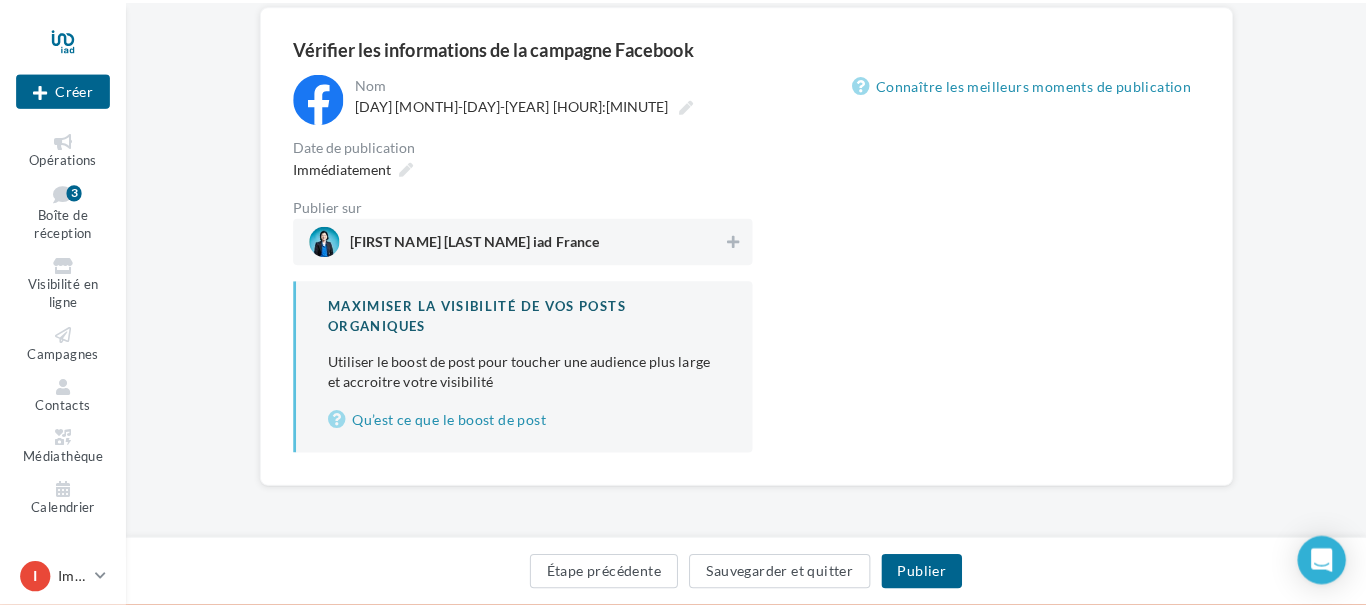 scroll, scrollTop: 164, scrollLeft: 0, axis: vertical 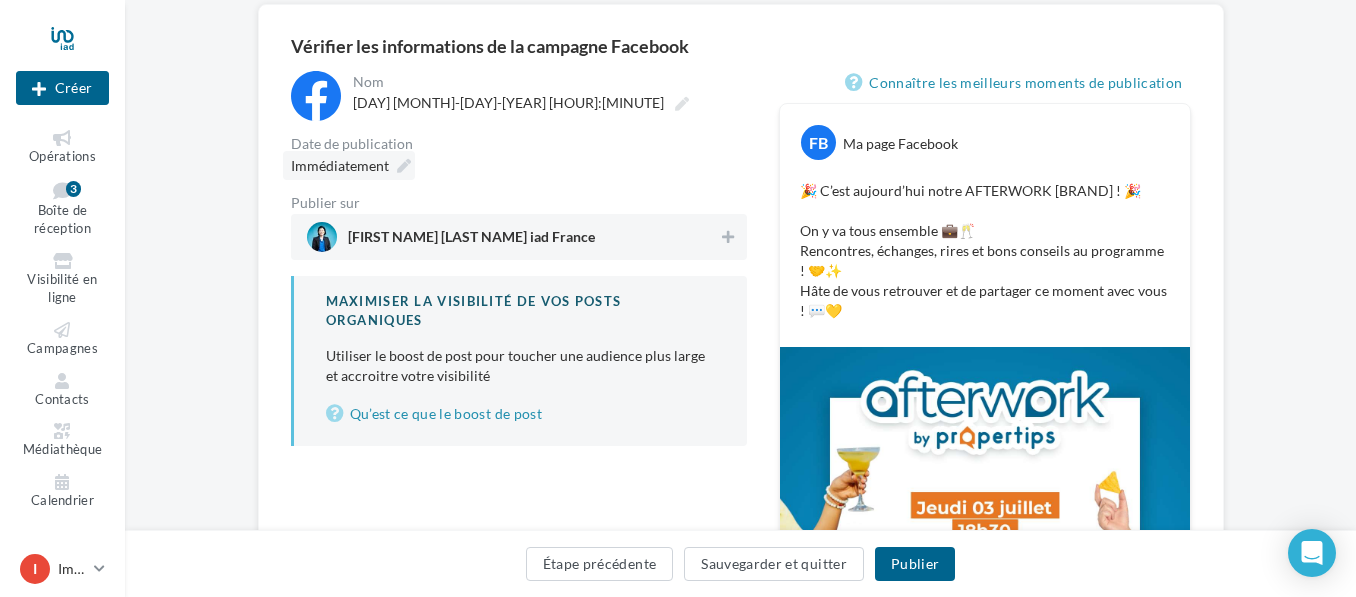 click at bounding box center (404, 166) 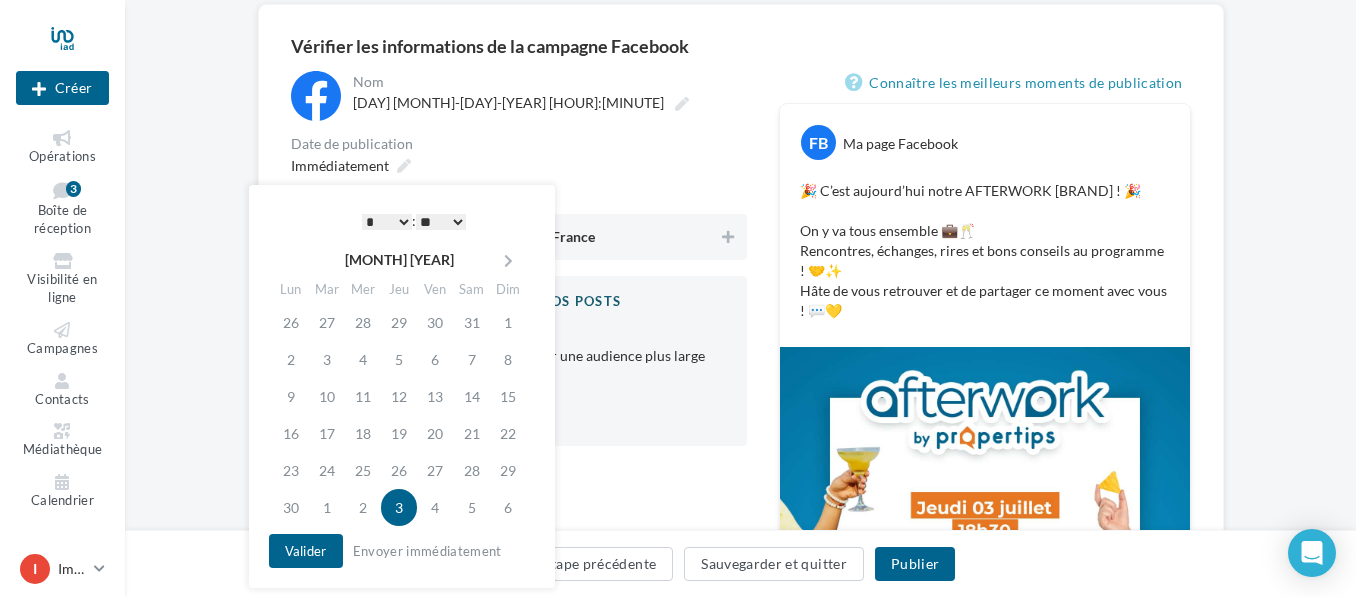 click on "Date de publication" at bounding box center (548, 82) 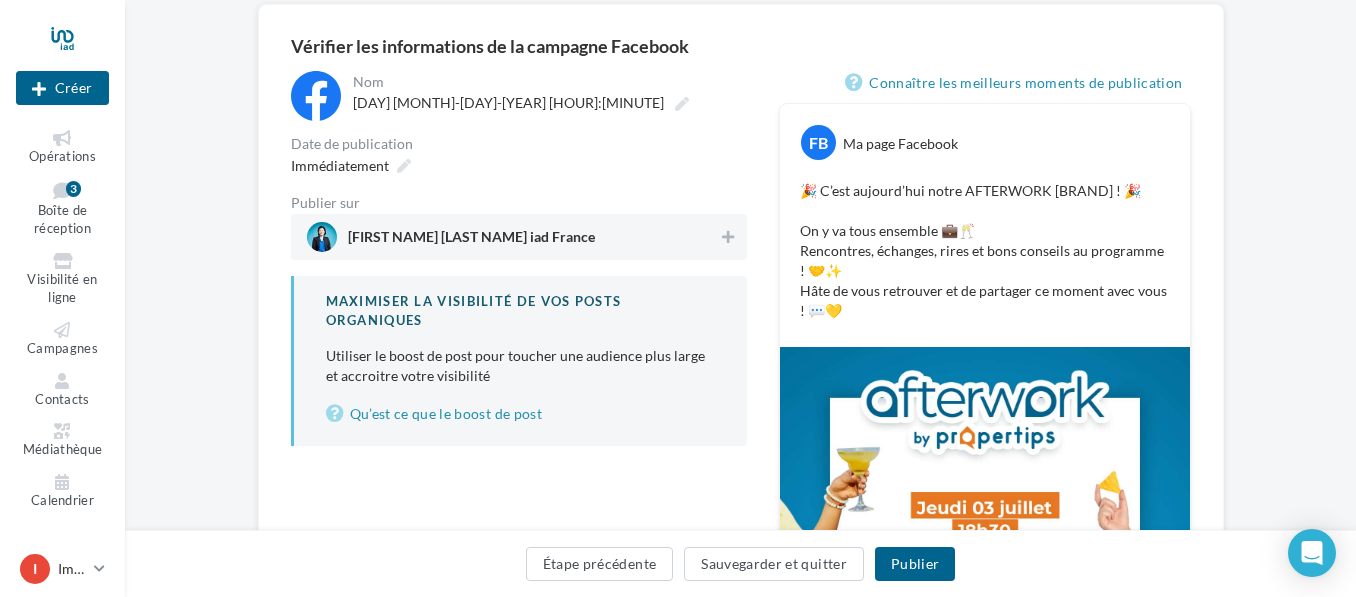 click on "[FIRST NAME] [LAST NAME] iad France" at bounding box center [513, 237] 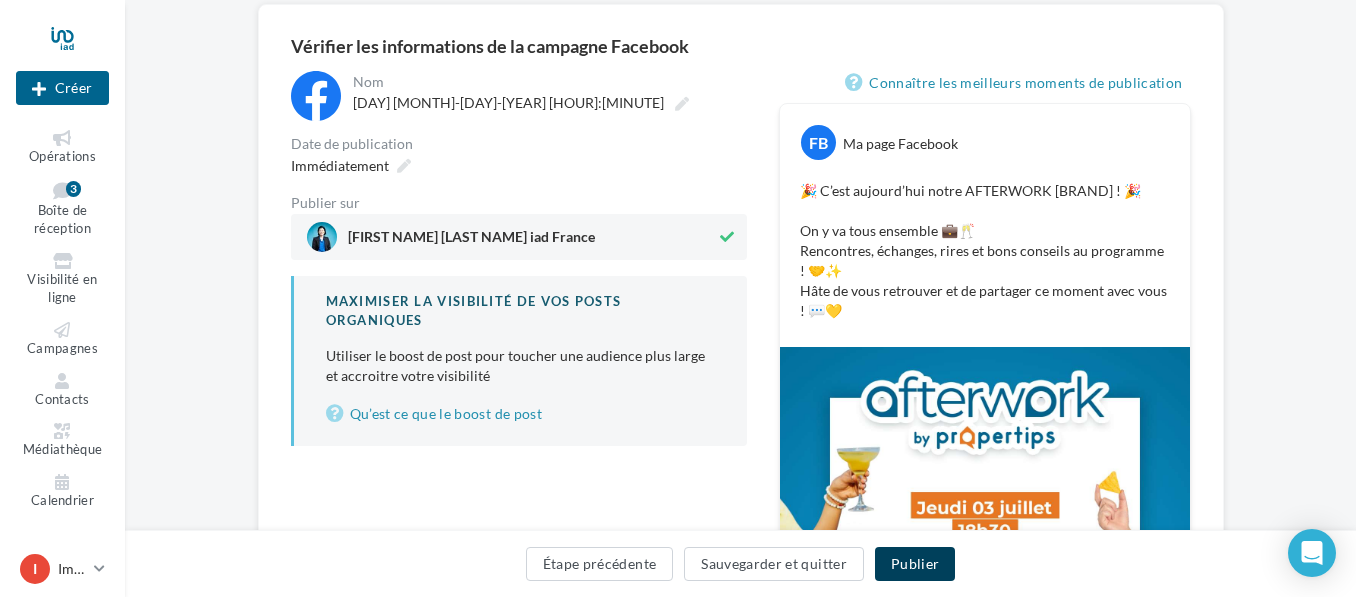 click on "Publier" at bounding box center [915, 564] 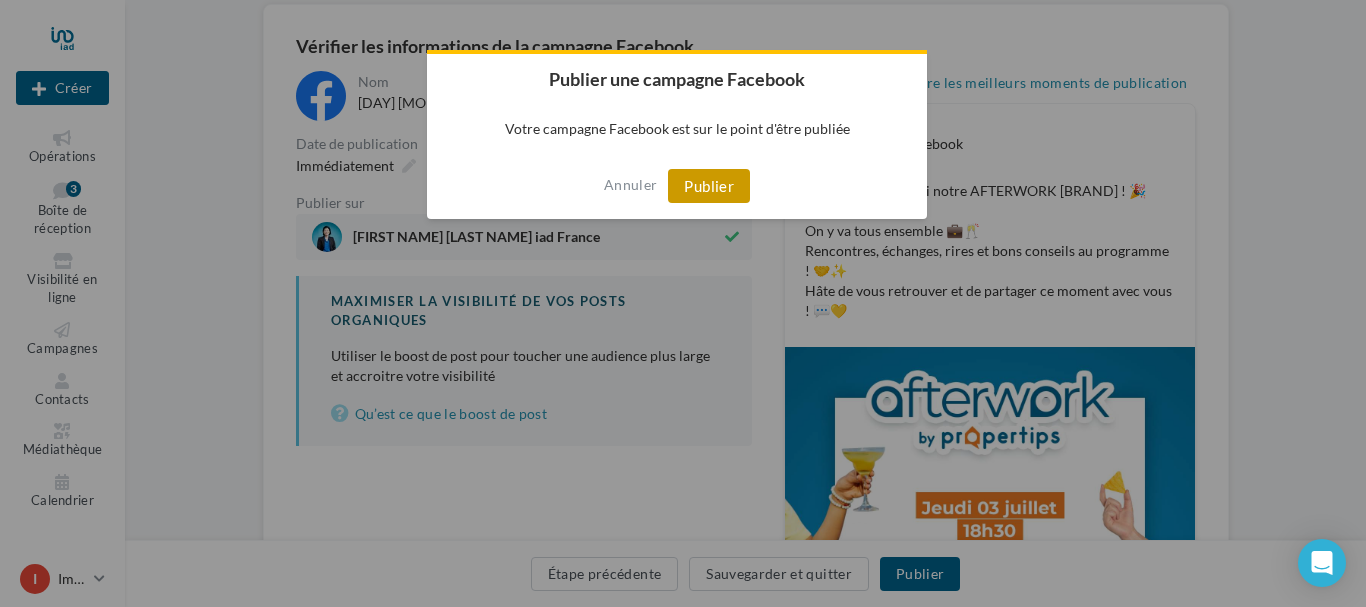 click on "Publier" at bounding box center [709, 186] 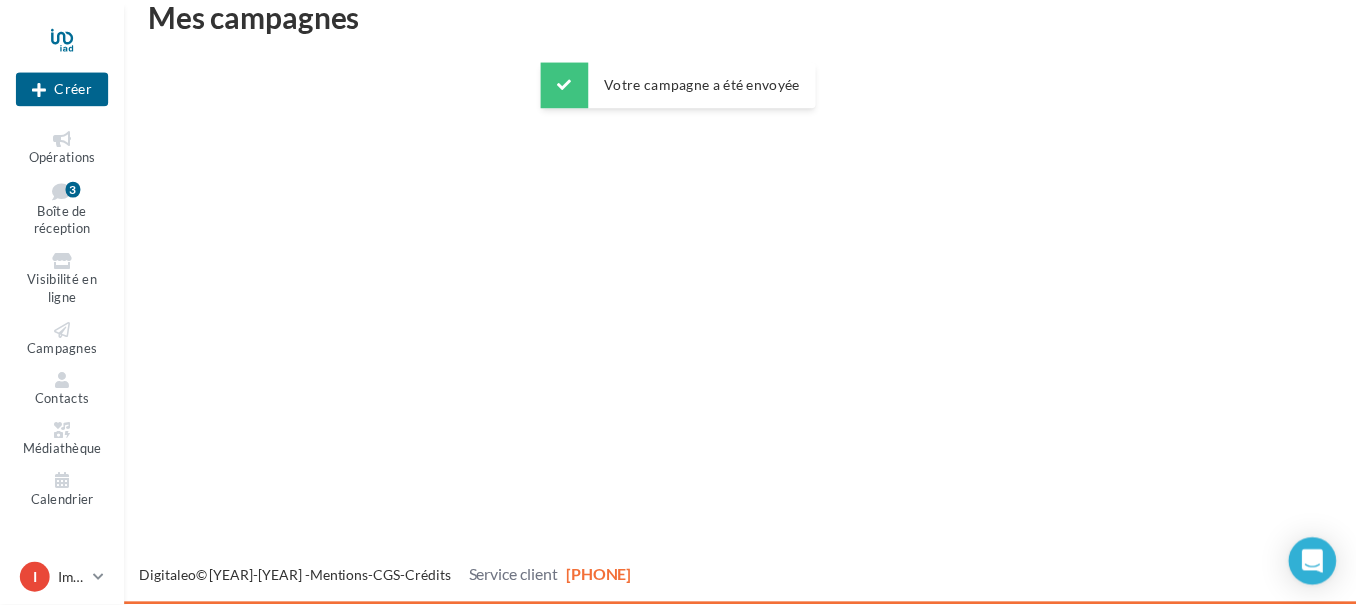 scroll, scrollTop: 32, scrollLeft: 0, axis: vertical 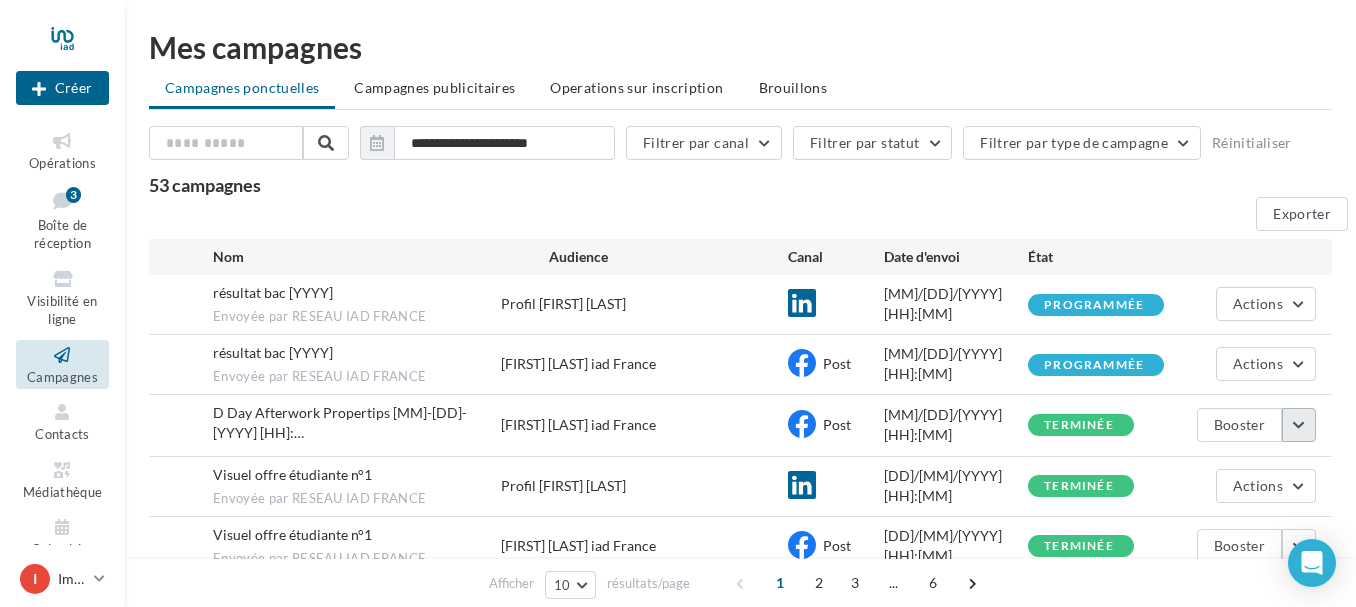 click at bounding box center (1299, 425) 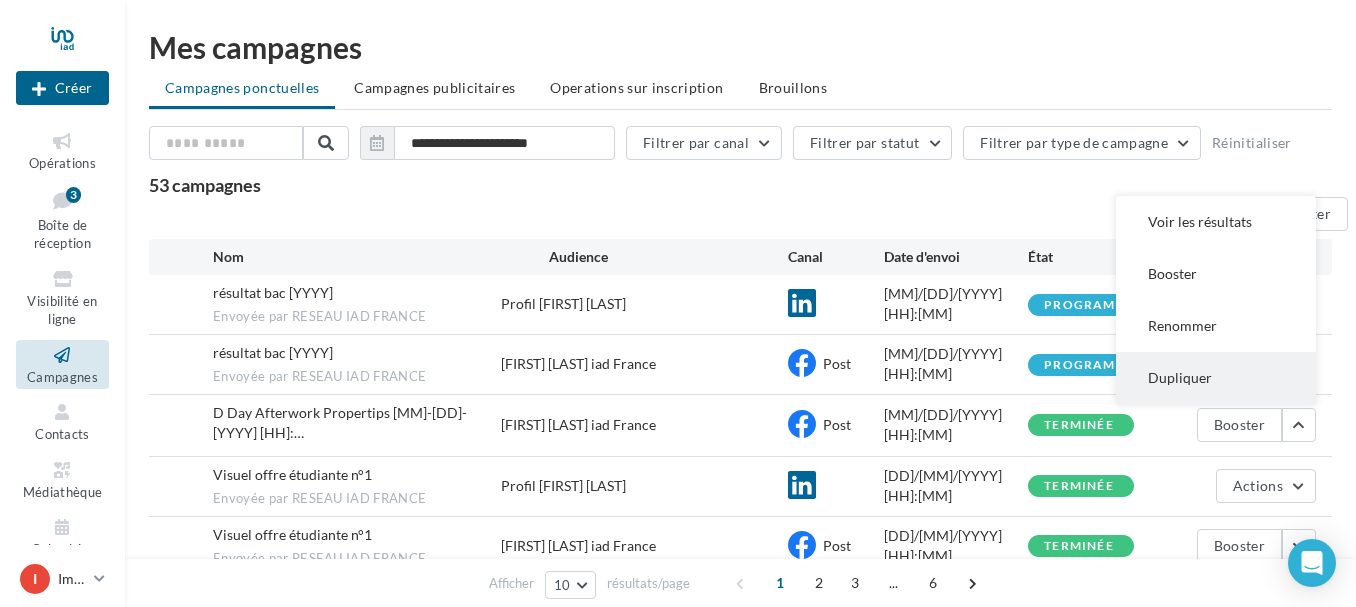 click on "Dupliquer" at bounding box center (1216, 222) 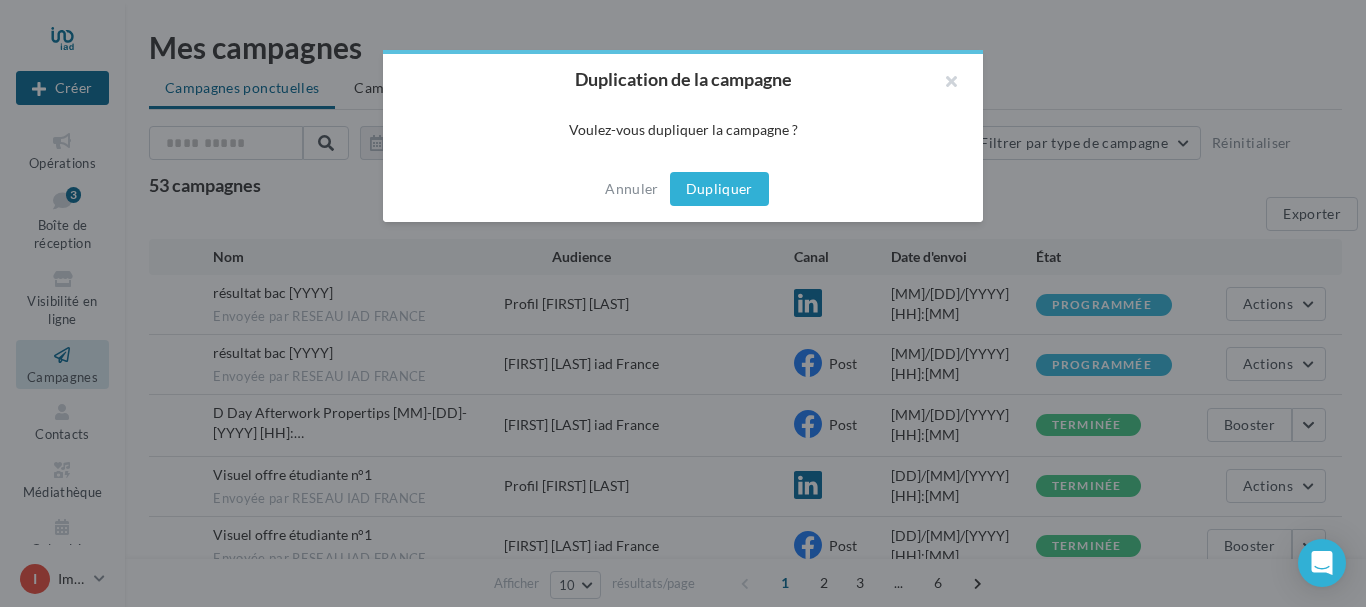 click on "Dupliquer" at bounding box center (719, 189) 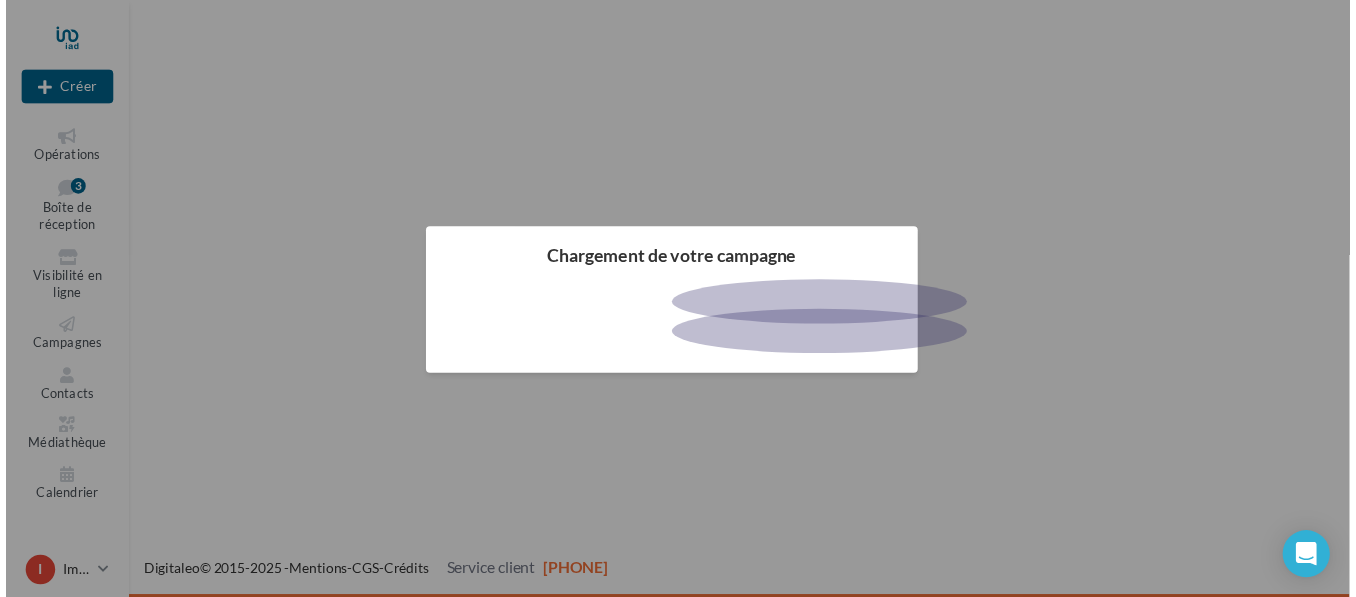 scroll, scrollTop: 0, scrollLeft: 0, axis: both 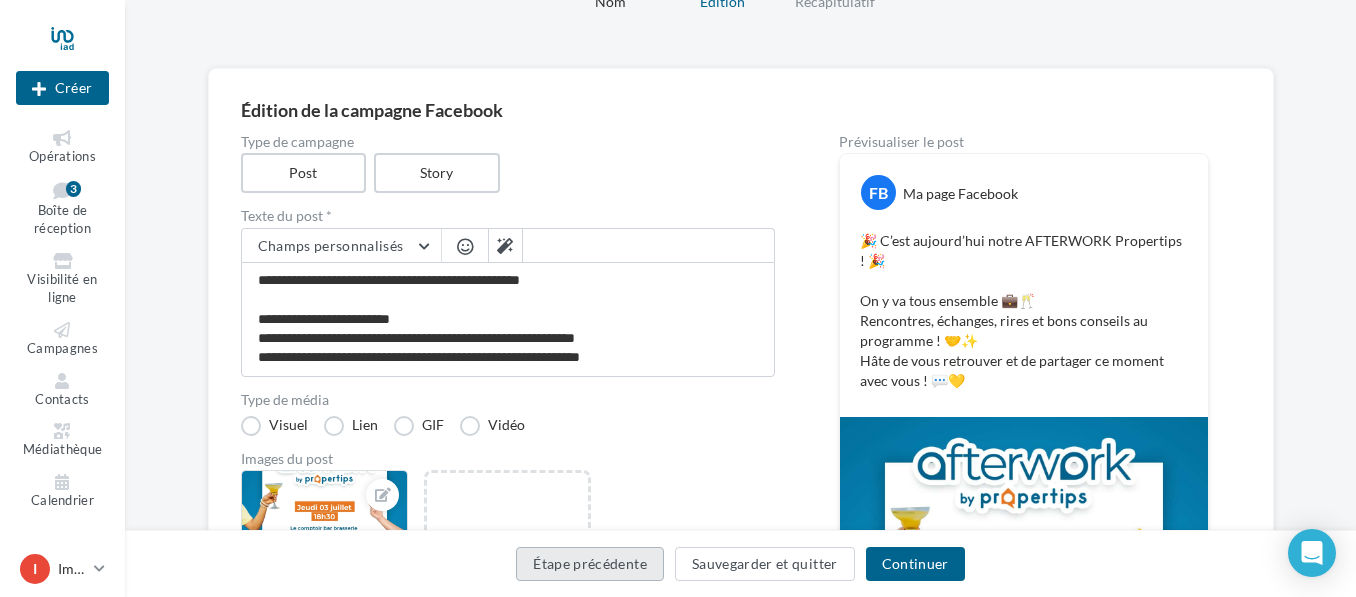 click on "Étape précédente" at bounding box center [590, 564] 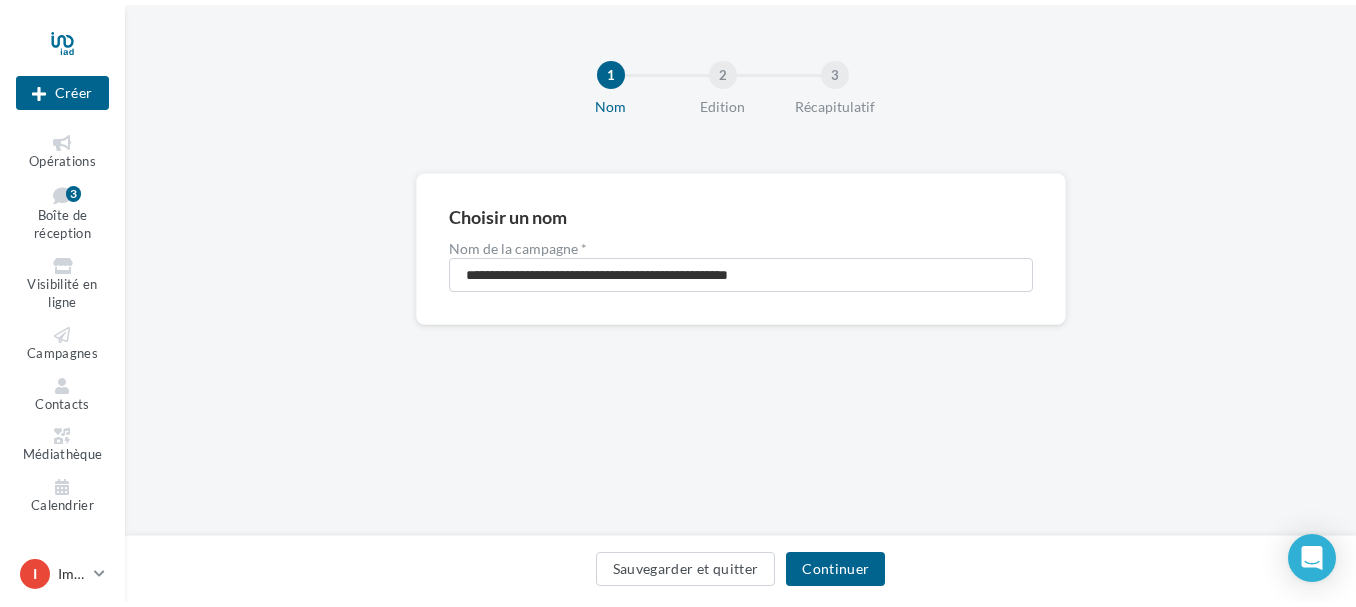 scroll, scrollTop: 0, scrollLeft: 0, axis: both 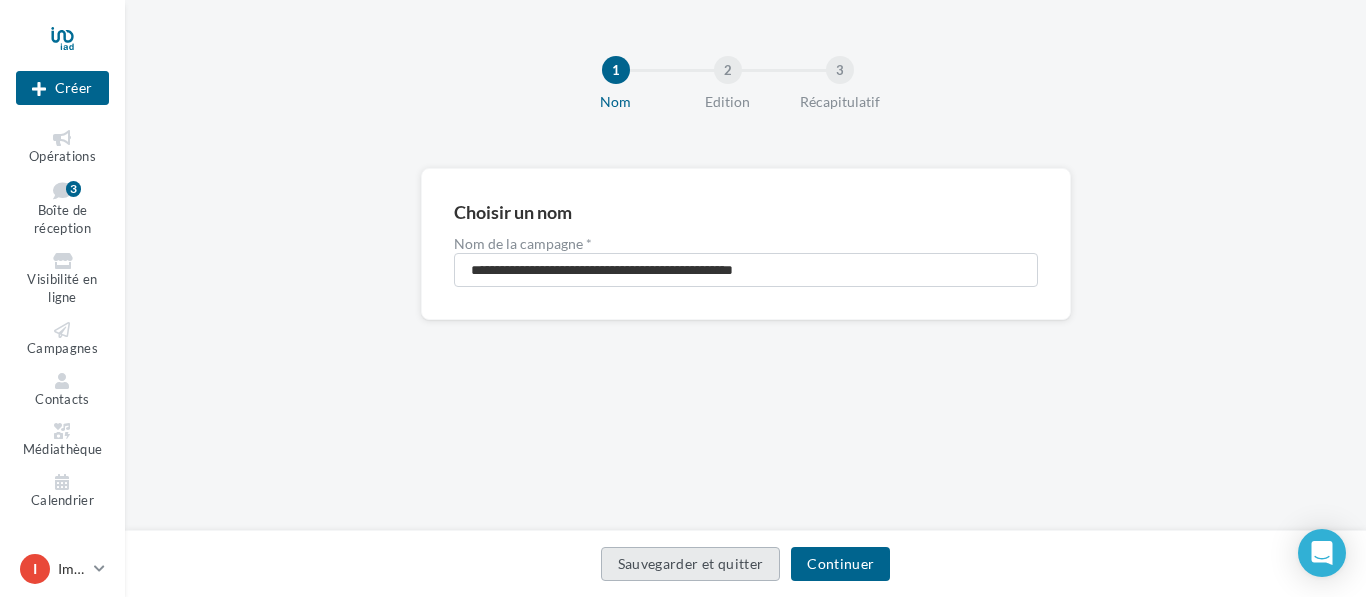 click on "Sauvegarder et quitter" at bounding box center (691, 564) 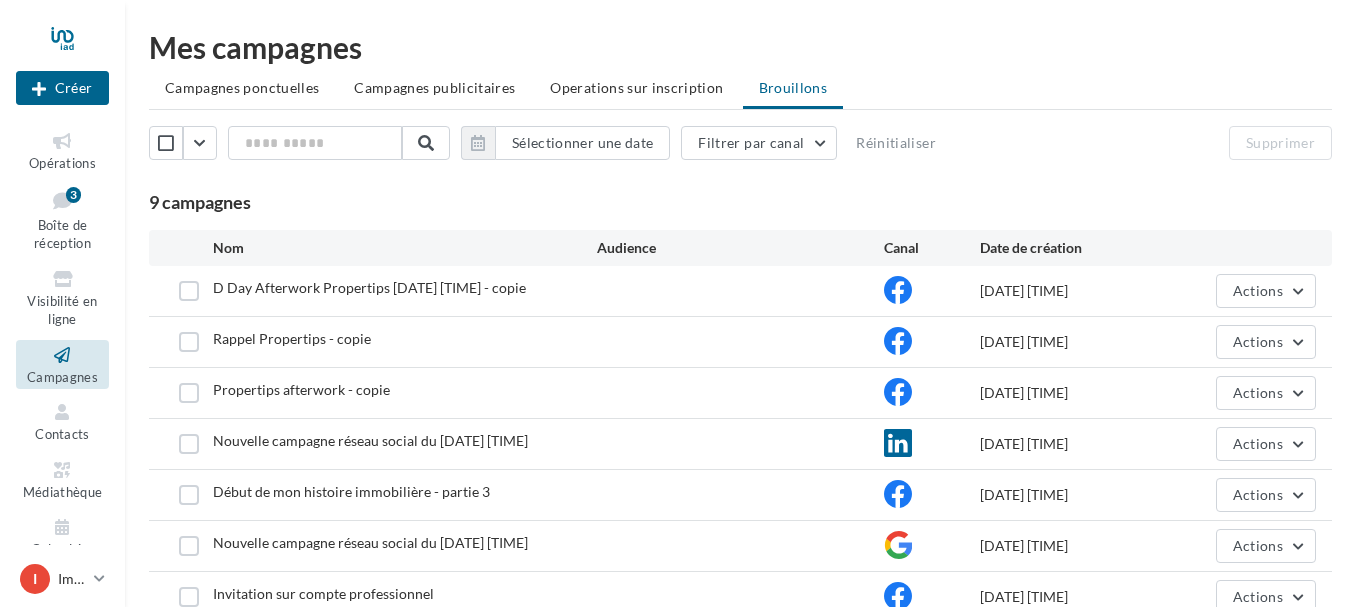 scroll, scrollTop: 0, scrollLeft: 0, axis: both 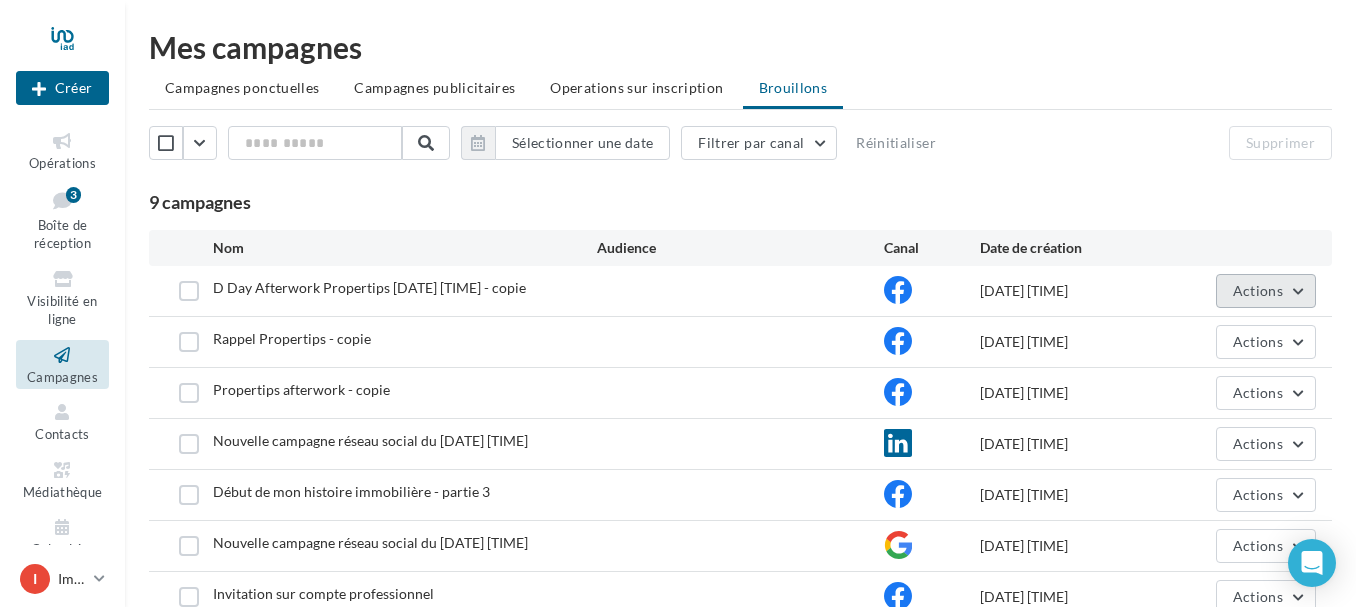 click on "Actions" at bounding box center (1258, 290) 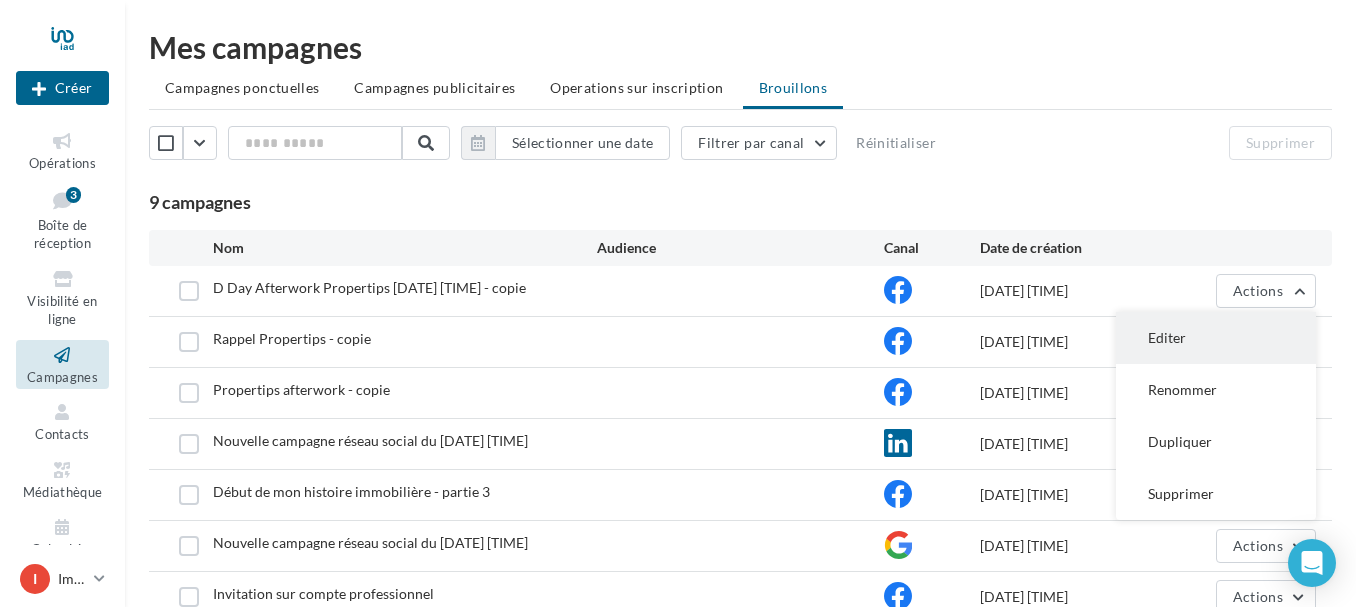 click on "Editer" at bounding box center (1216, 338) 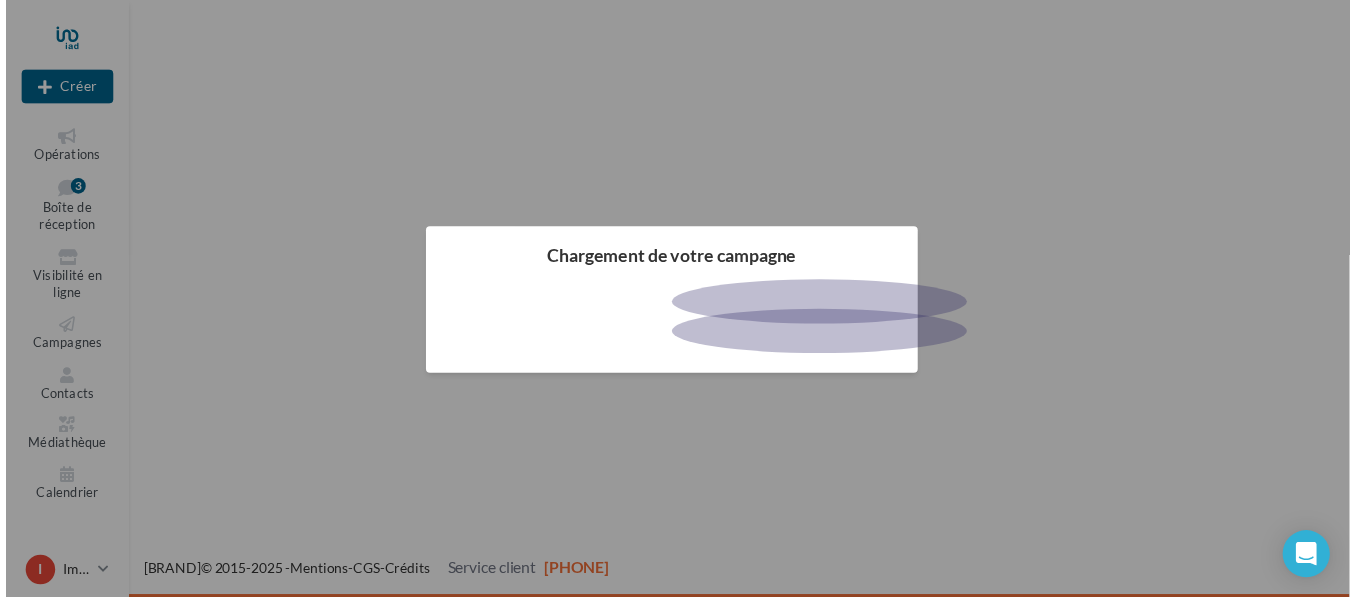 scroll, scrollTop: 0, scrollLeft: 0, axis: both 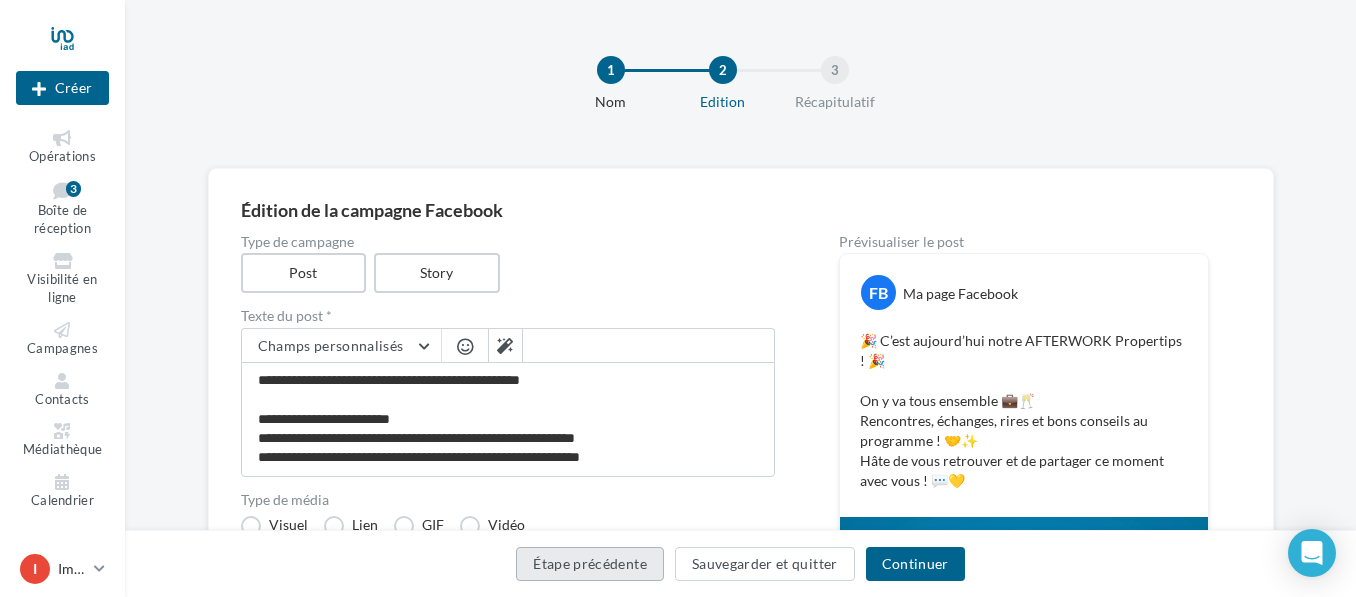 click on "Étape précédente" at bounding box center [590, 564] 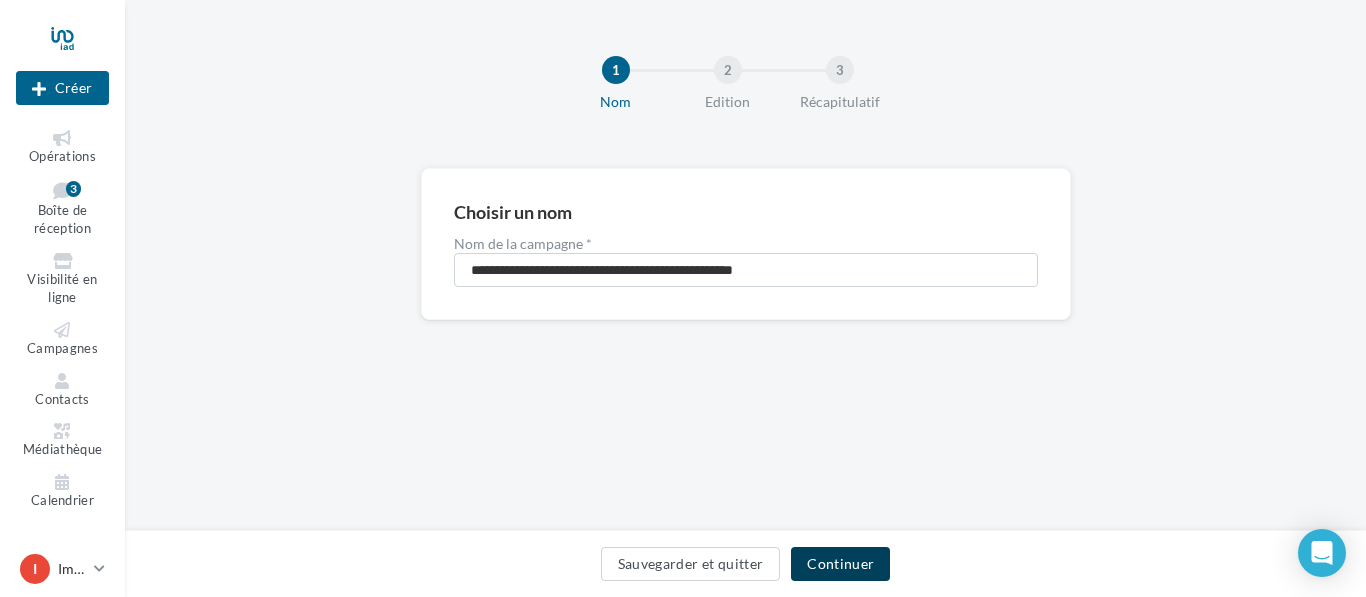 click on "Continuer" at bounding box center [840, 564] 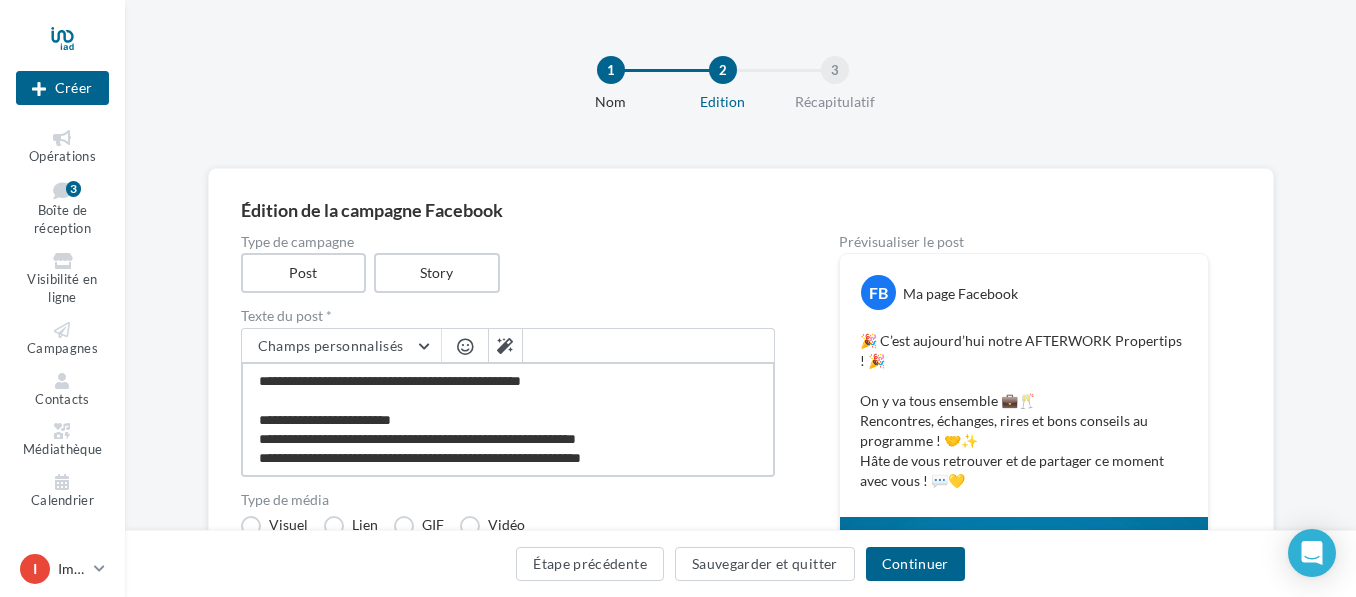 scroll, scrollTop: 1, scrollLeft: 0, axis: vertical 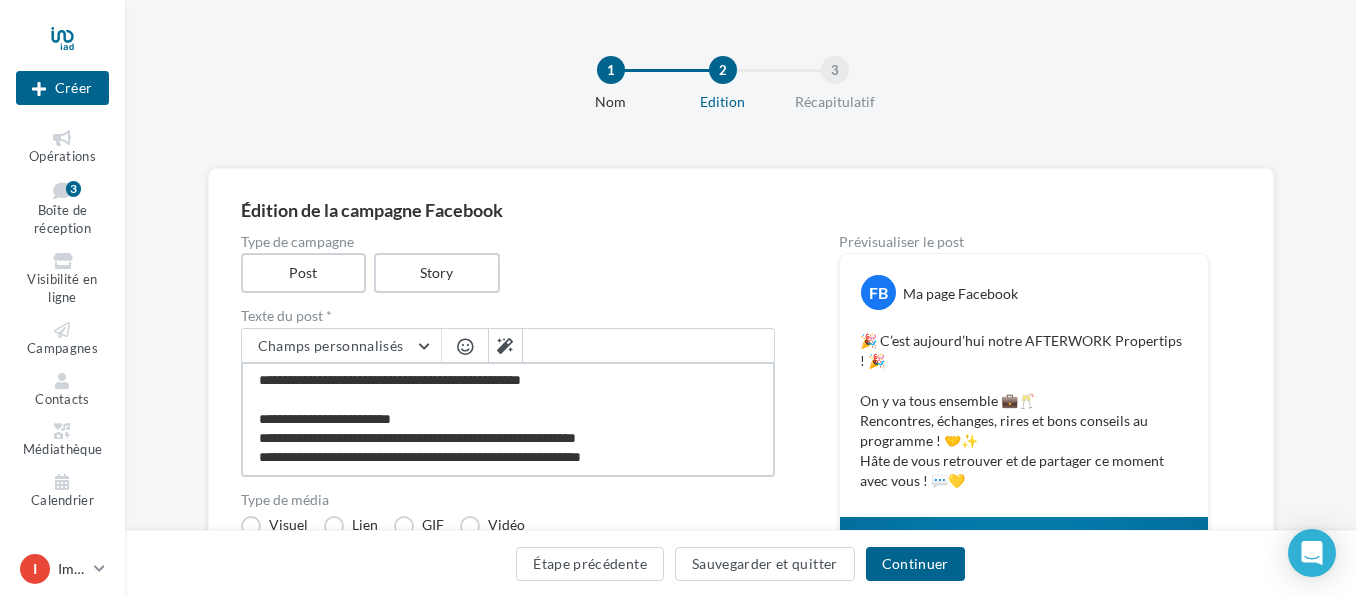 drag, startPoint x: 259, startPoint y: 384, endPoint x: 714, endPoint y: 456, distance: 460.66147 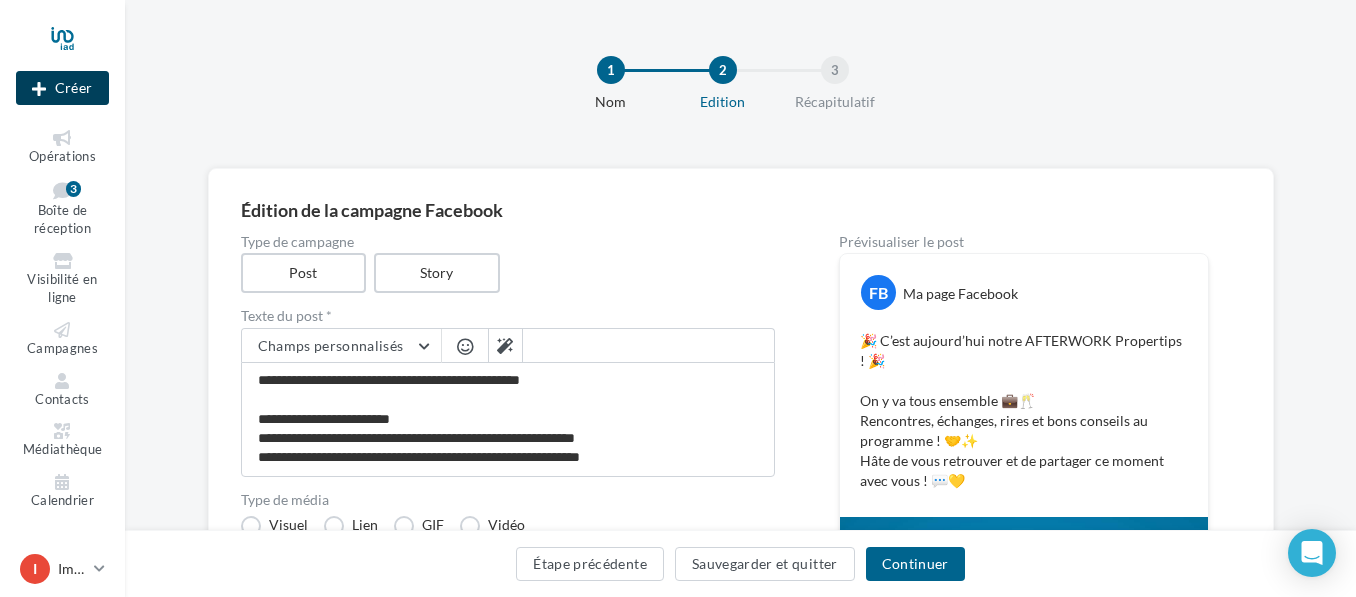 click on "Créer" at bounding box center [62, 88] 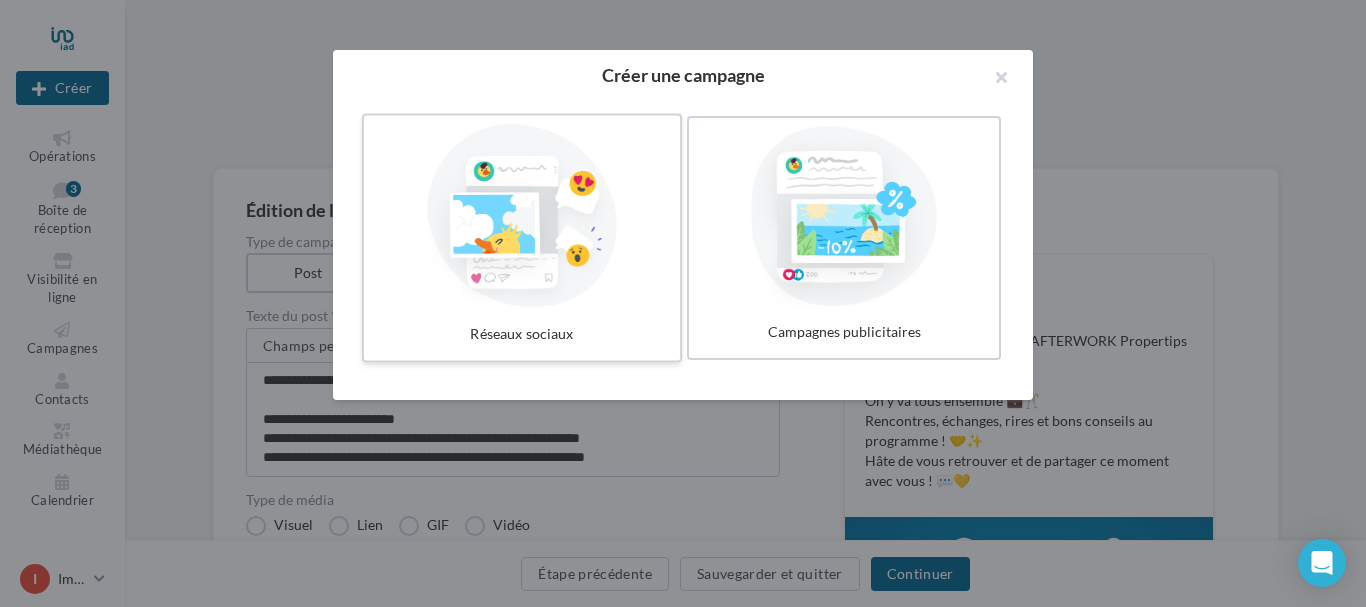 click at bounding box center [522, 216] 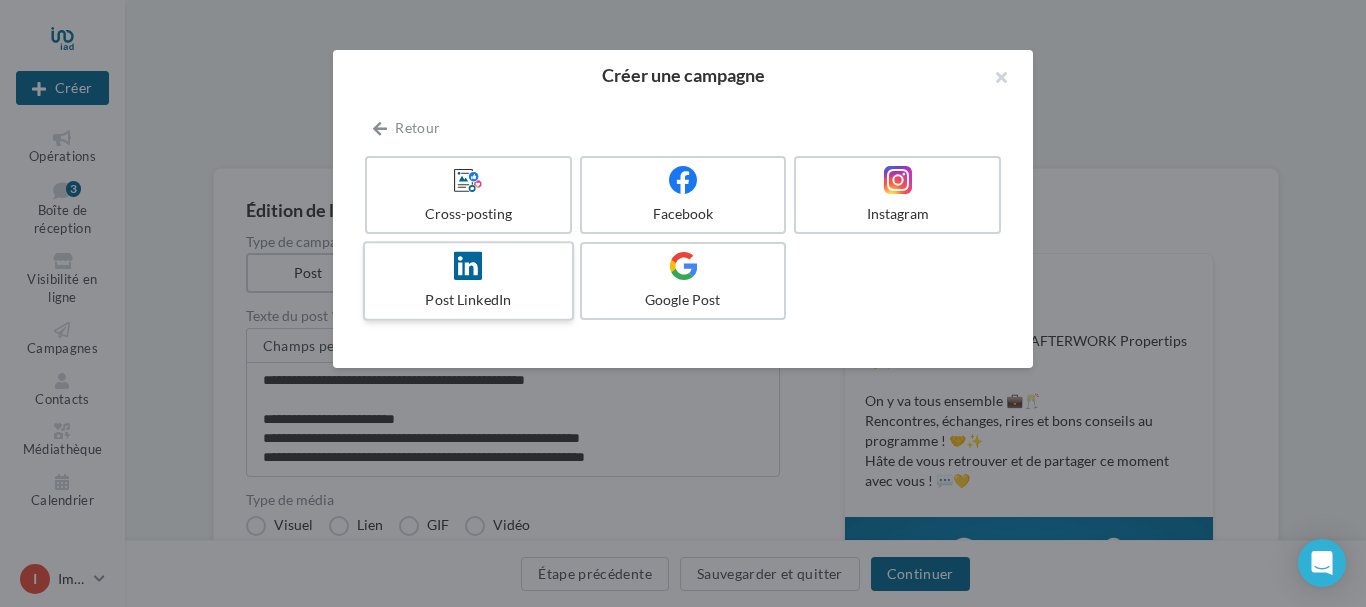 click at bounding box center (468, 266) 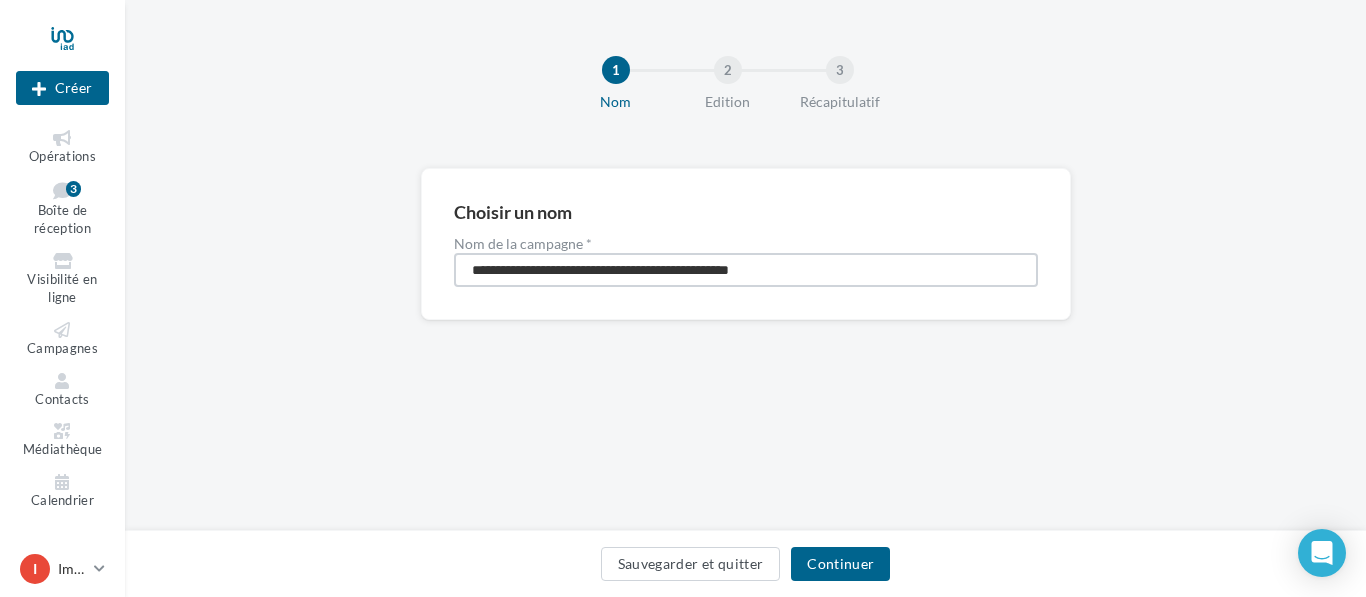 click on "**********" at bounding box center [746, 270] 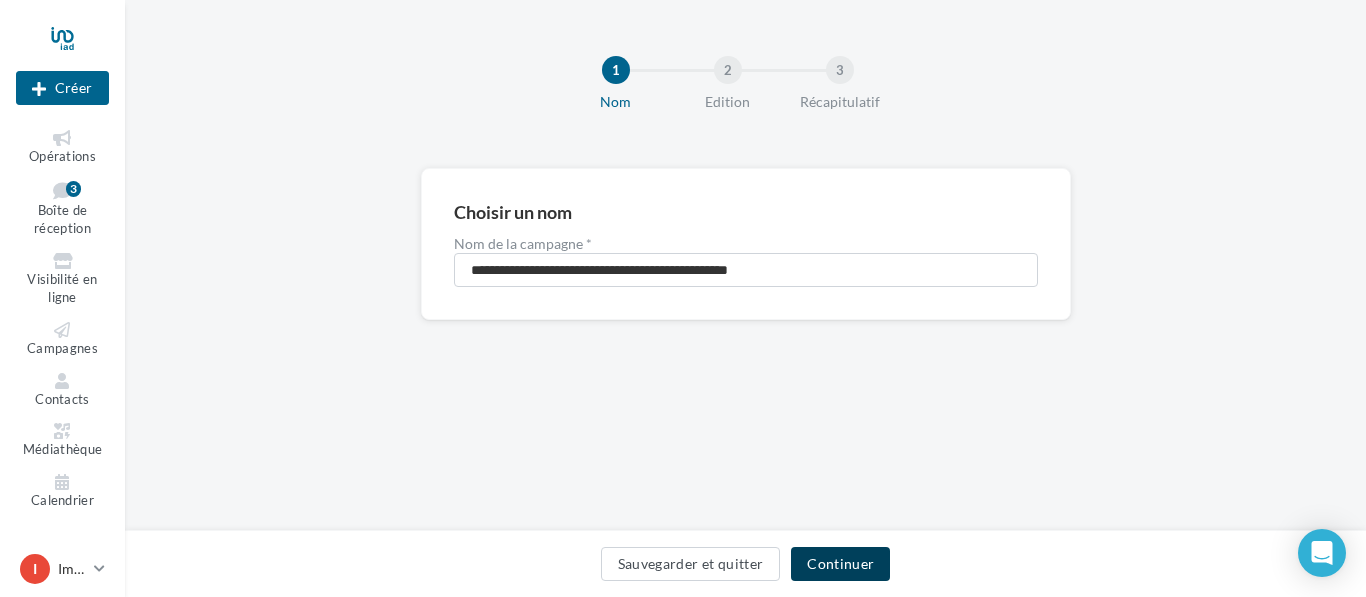 click on "Continuer" at bounding box center (840, 564) 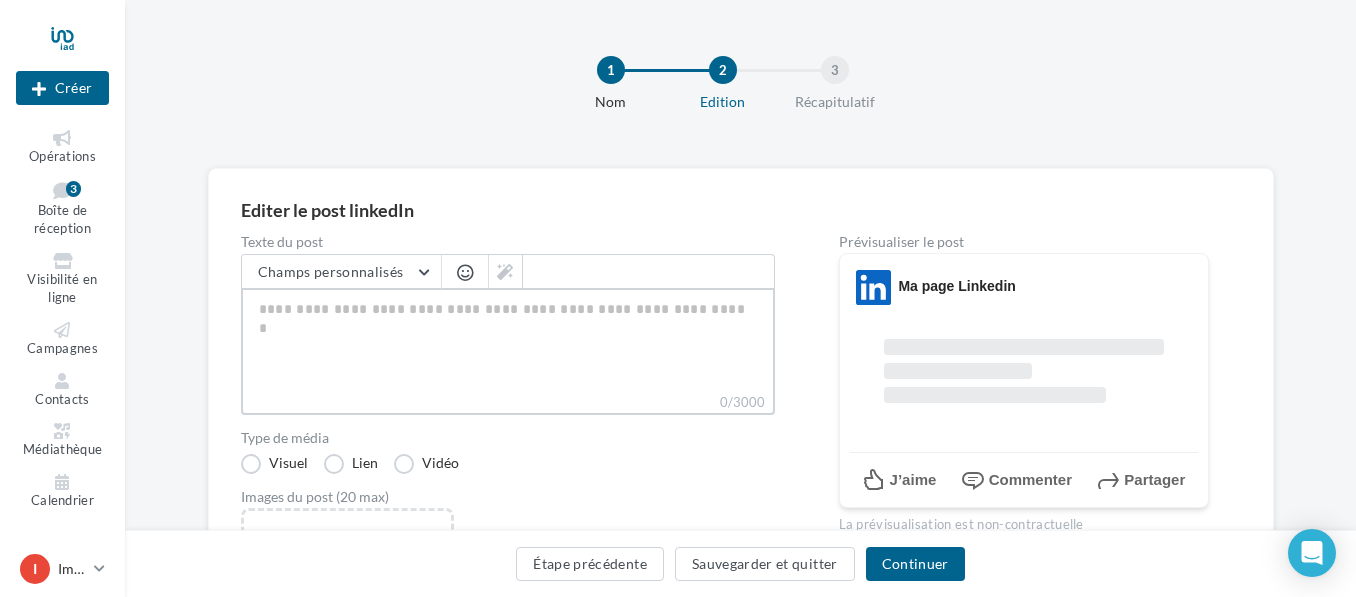click on "0/3000" at bounding box center [508, 340] 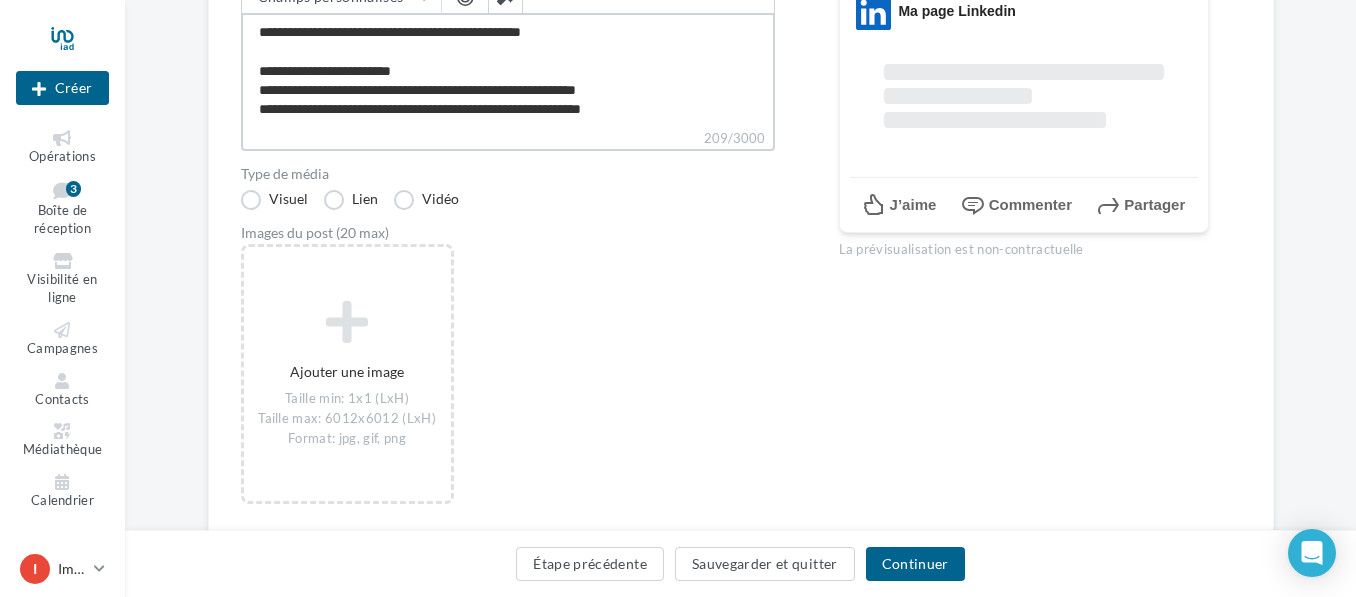 scroll, scrollTop: 300, scrollLeft: 0, axis: vertical 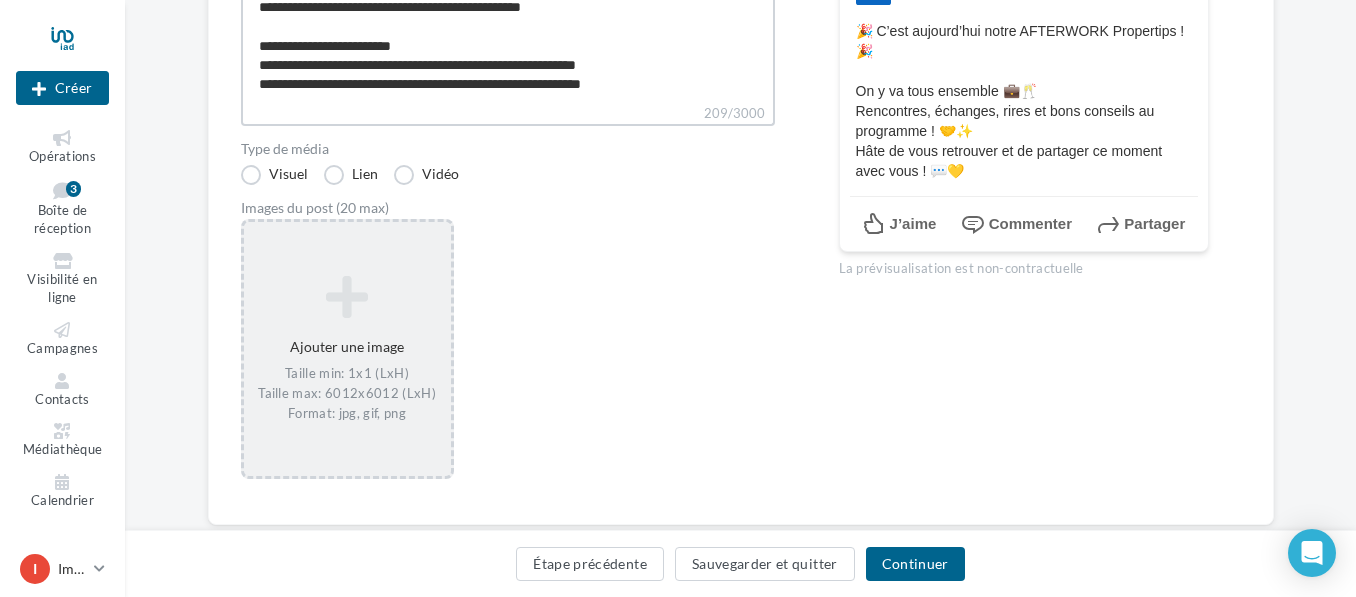 type on "**********" 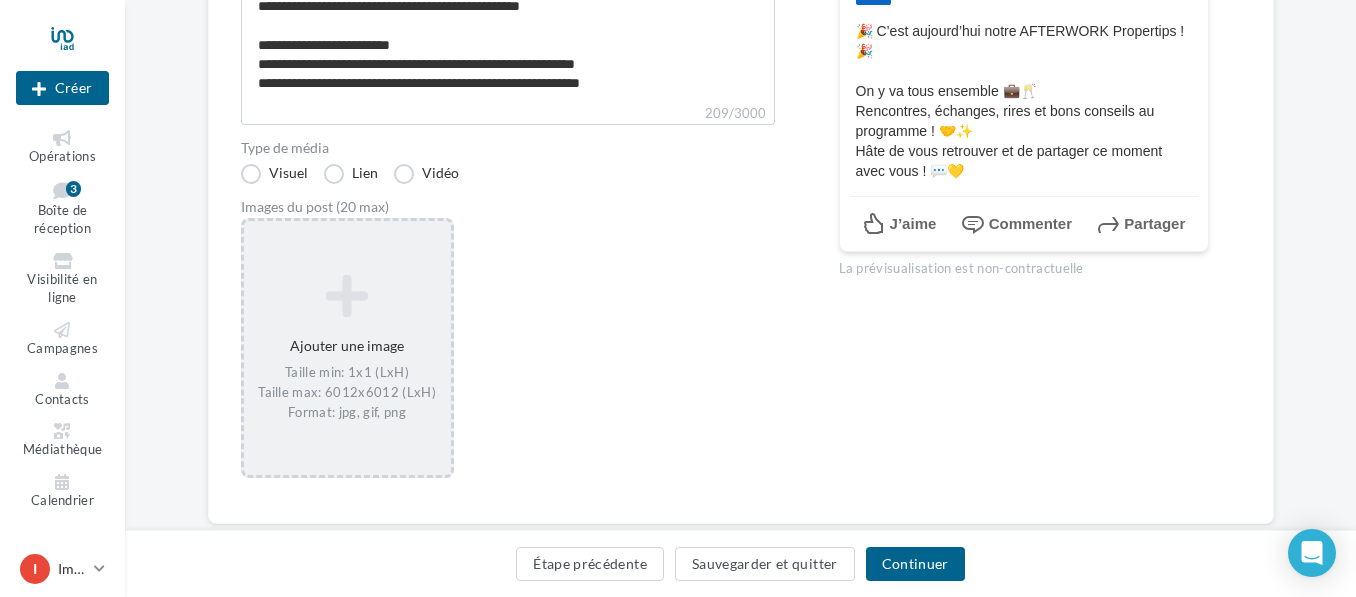 click on "Taille min: 1x1 (LxH)   Taille max: 6012x6012 (LxH)   Format: jpg, gif, png" at bounding box center [347, 393] 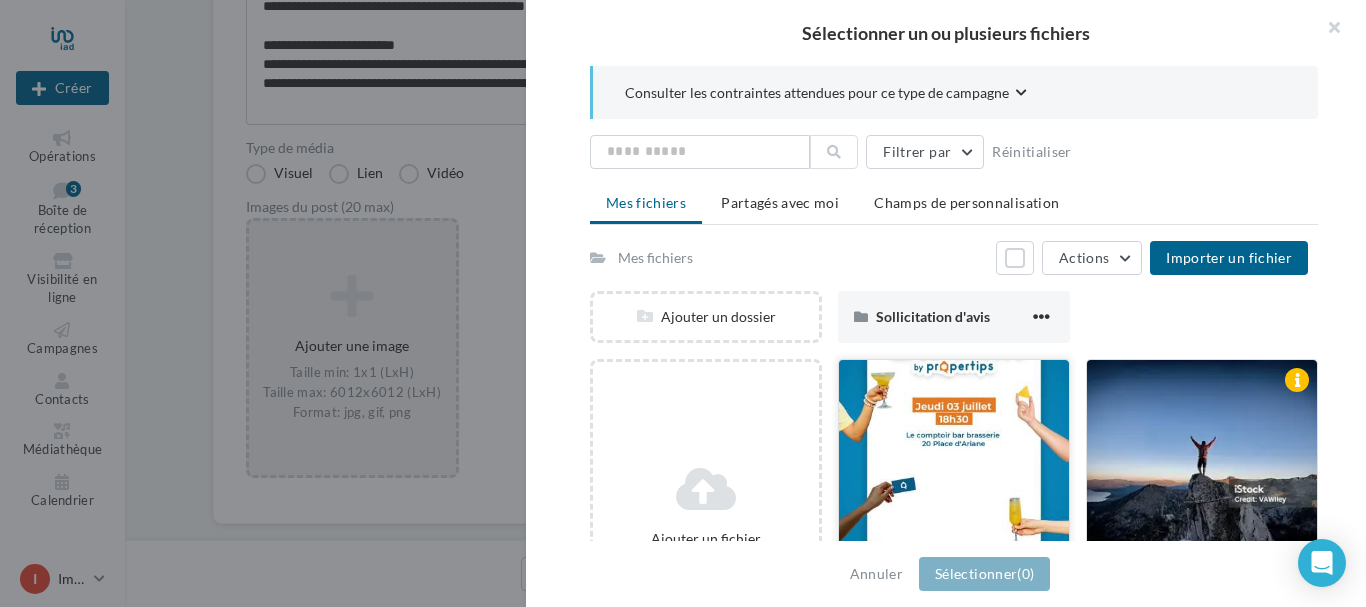 click at bounding box center [954, 460] 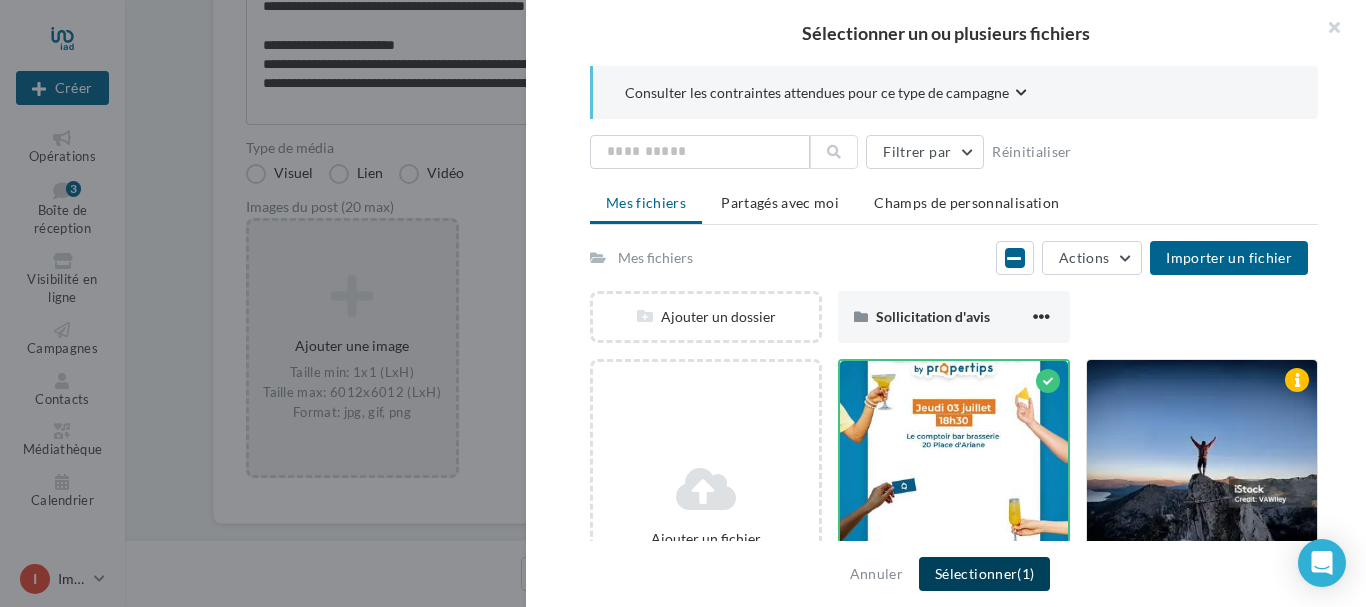 click on "Sélectionner   (1)" at bounding box center (984, 574) 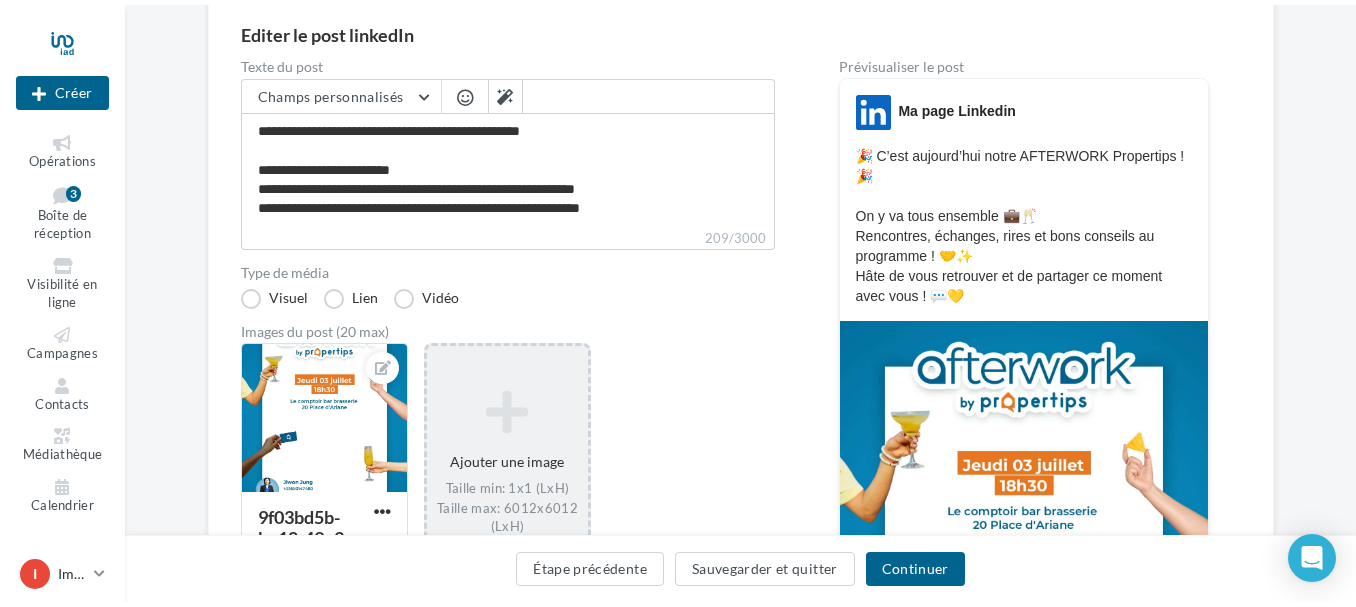 scroll, scrollTop: 0, scrollLeft: 0, axis: both 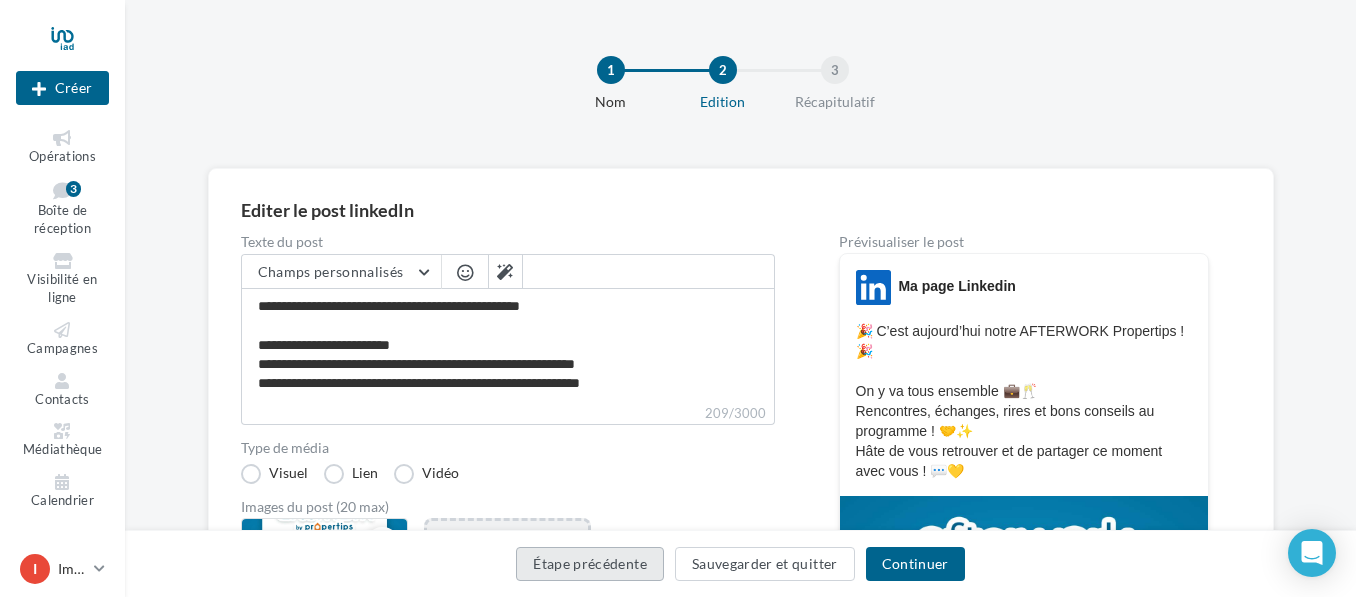 click on "Étape précédente" at bounding box center [590, 564] 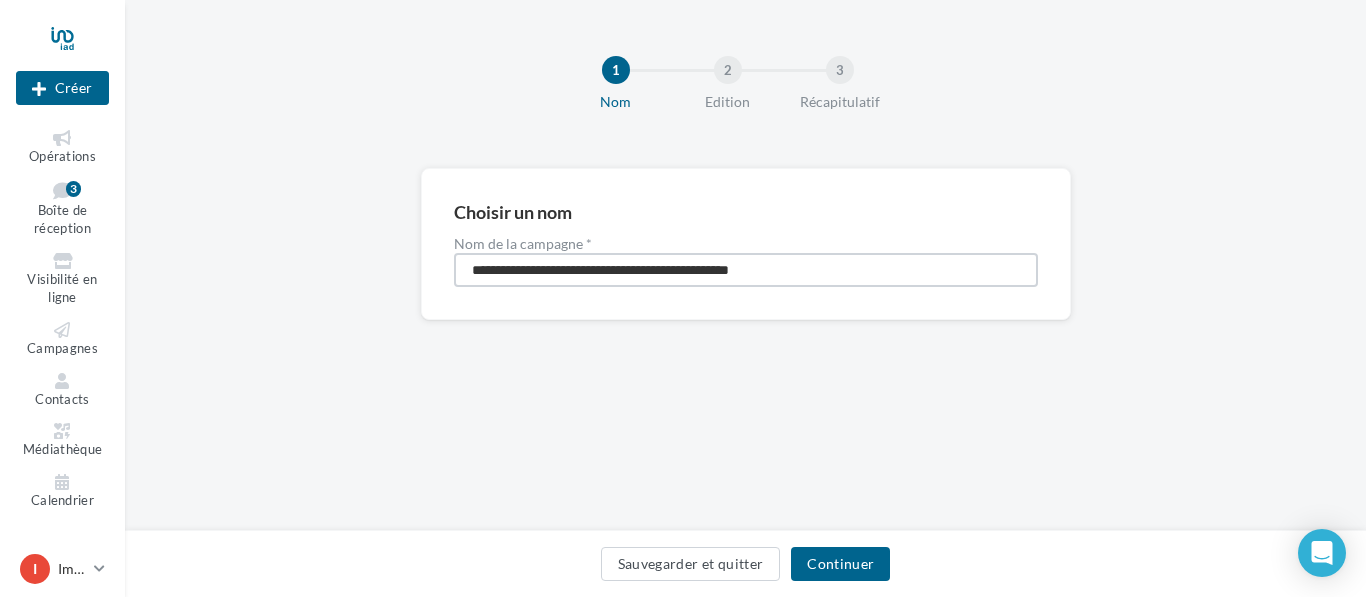 click on "**********" at bounding box center (746, 270) 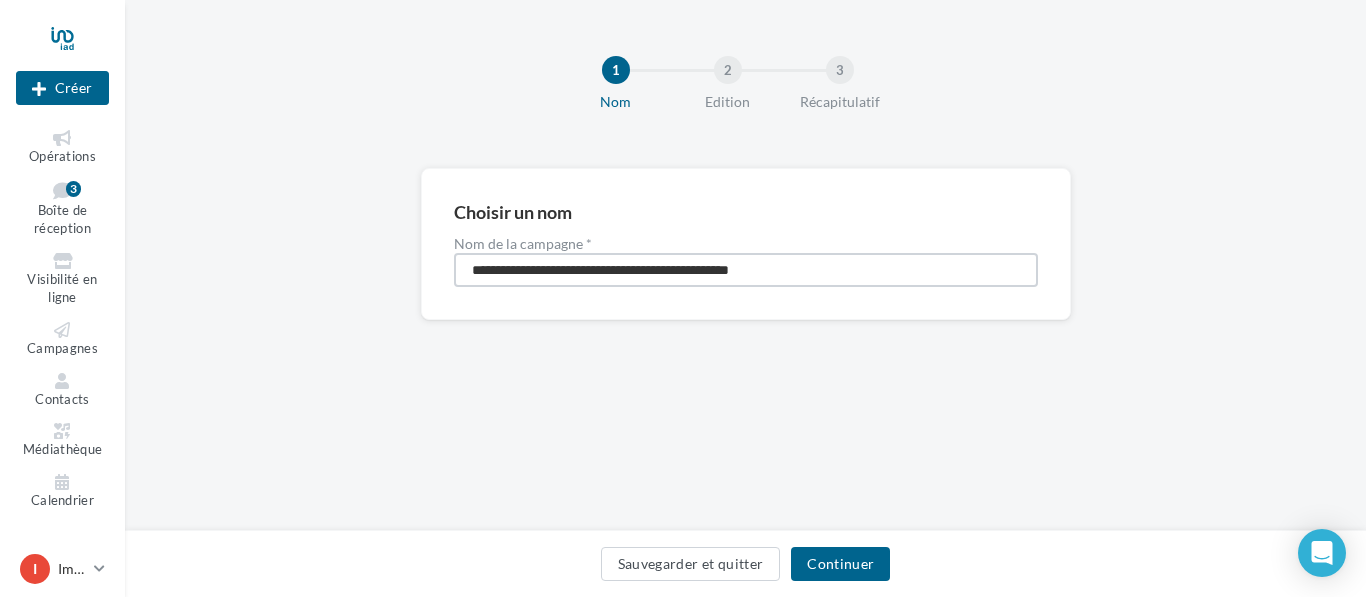drag, startPoint x: 692, startPoint y: 276, endPoint x: 407, endPoint y: 293, distance: 285.50656 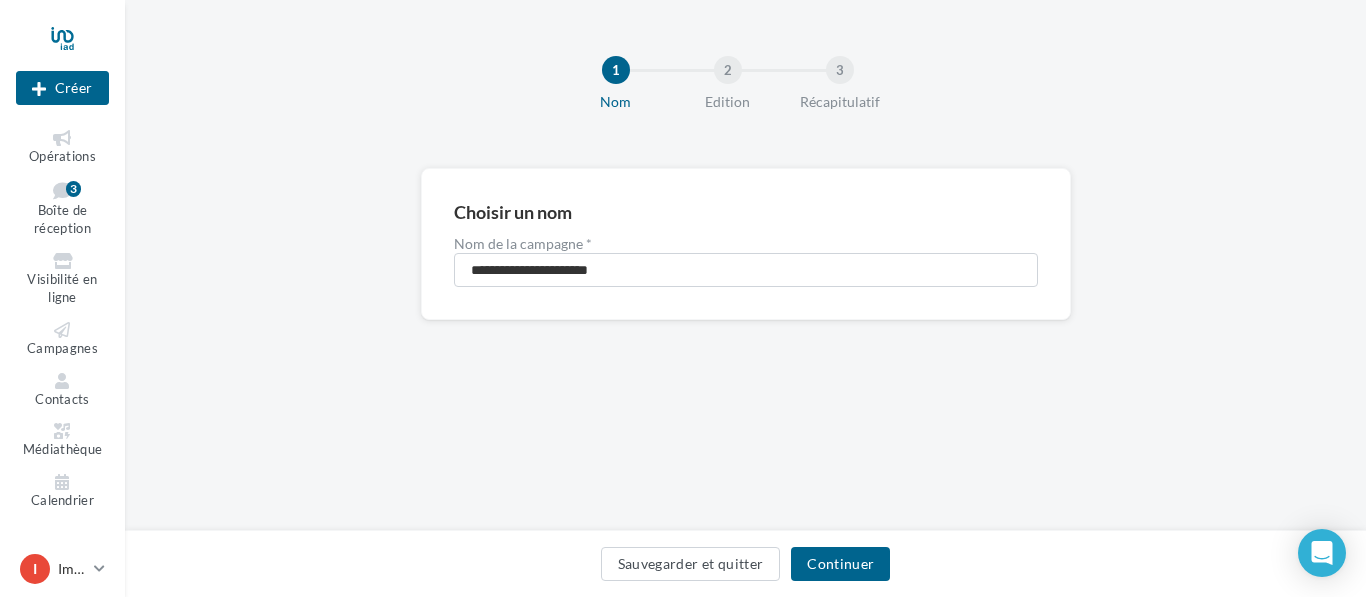 click on "**********" at bounding box center [745, 276] 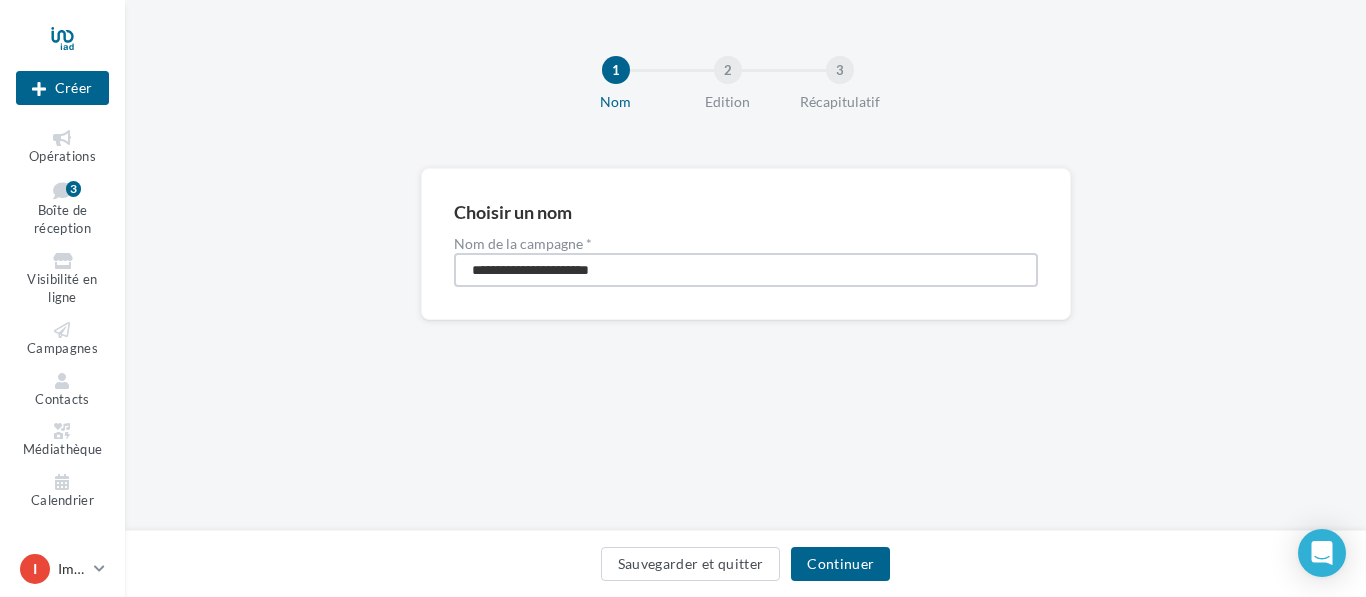 click on "**********" at bounding box center [746, 270] 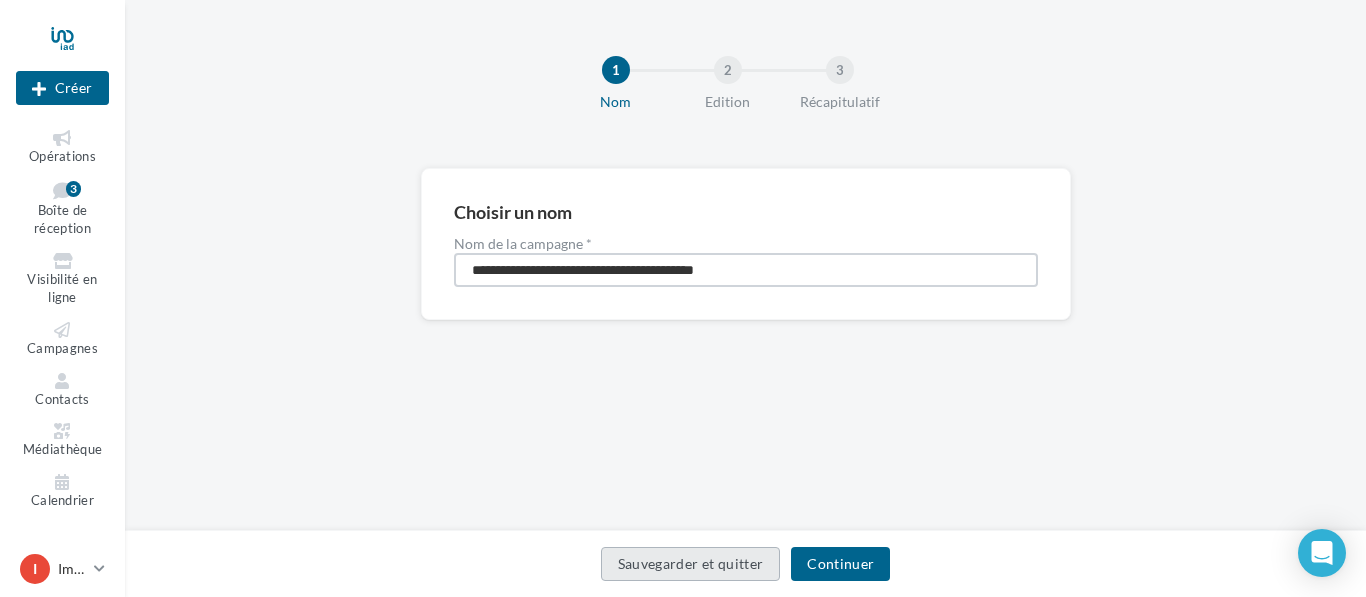 type on "**********" 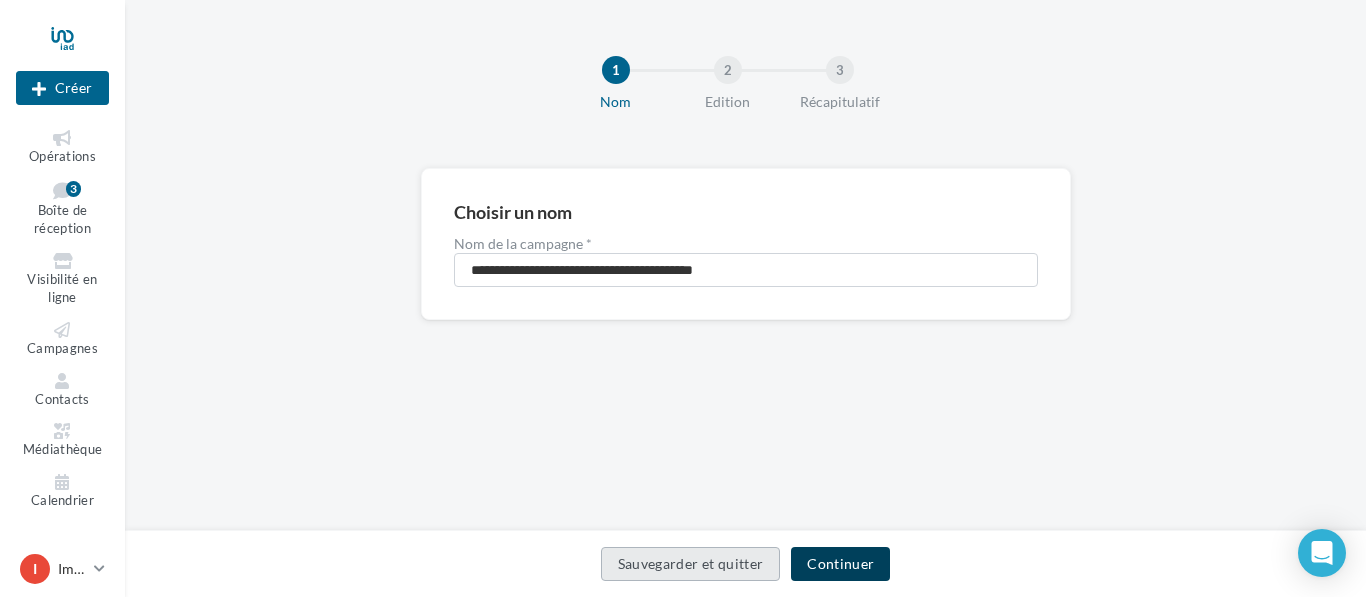 click on "Continuer" at bounding box center (840, 564) 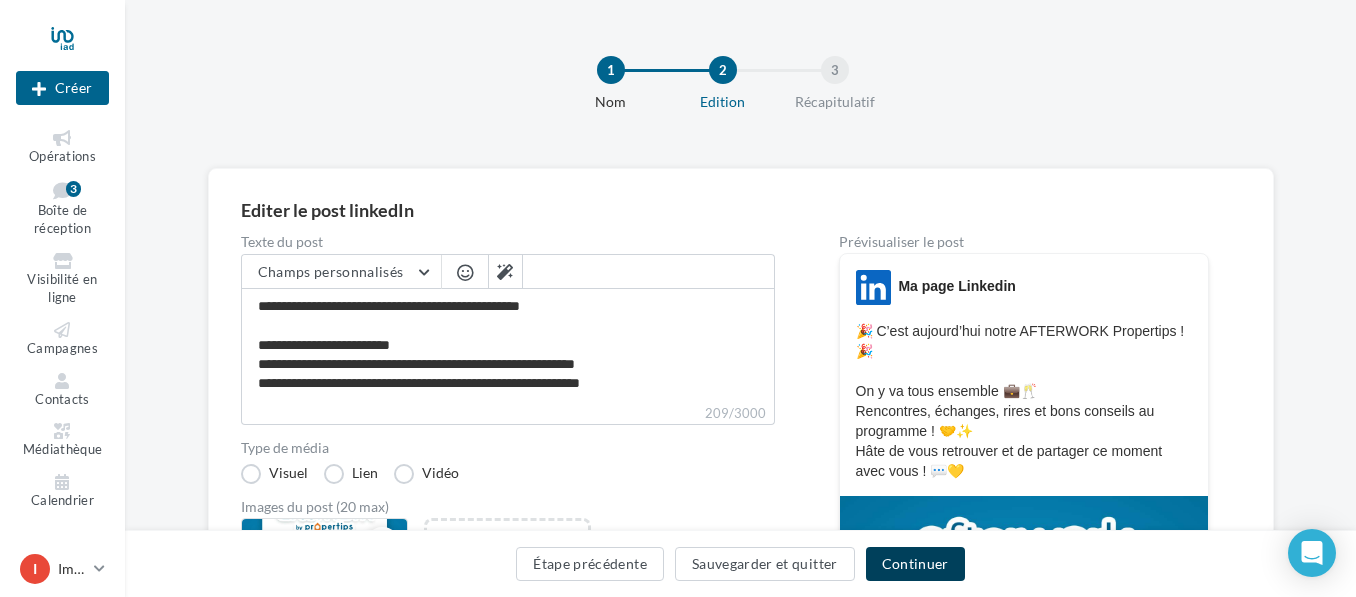 click on "Continuer" at bounding box center (915, 564) 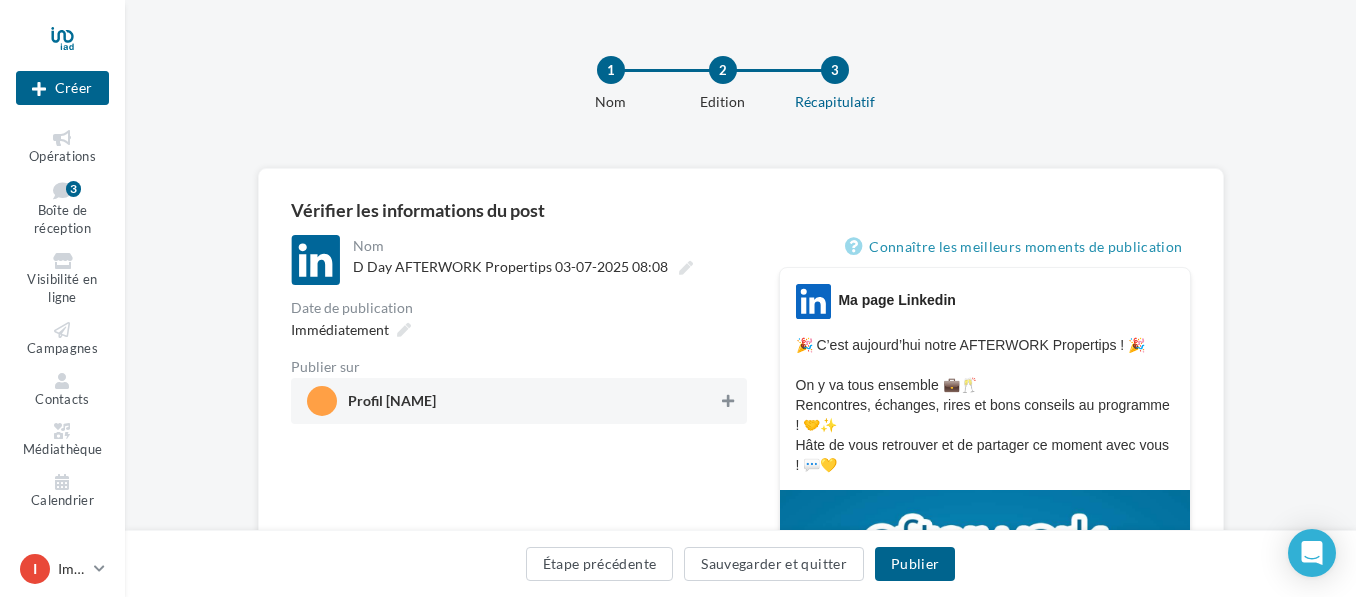 click at bounding box center [728, 401] 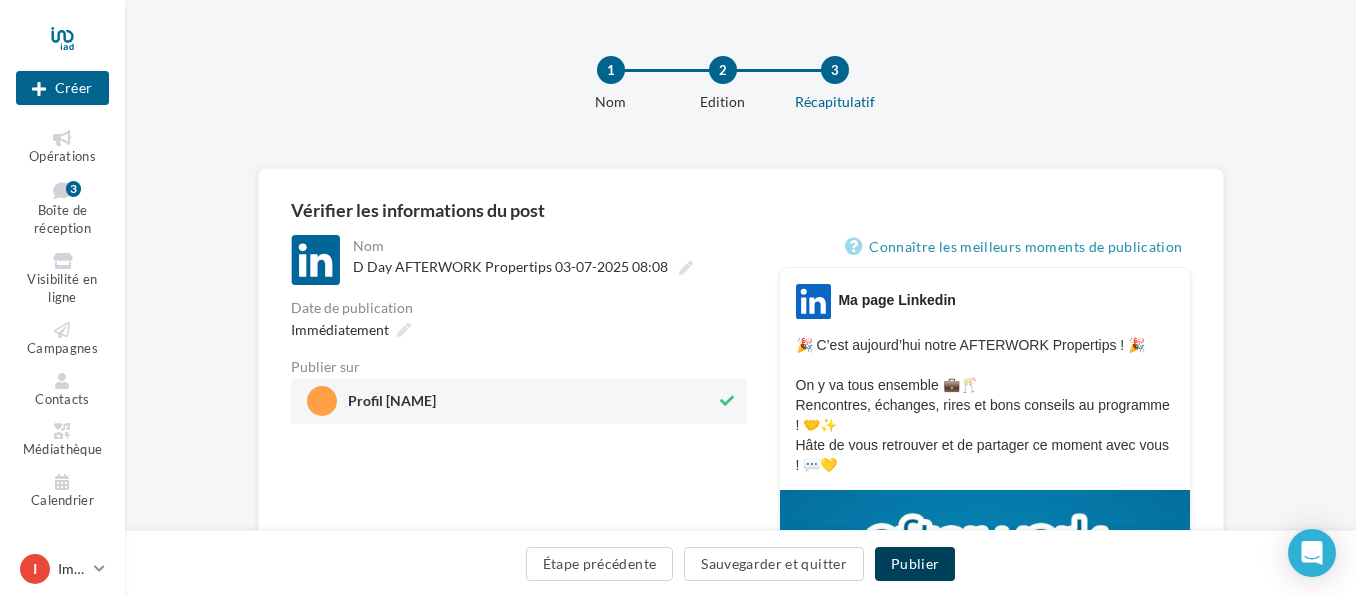 click on "Publier" at bounding box center (915, 564) 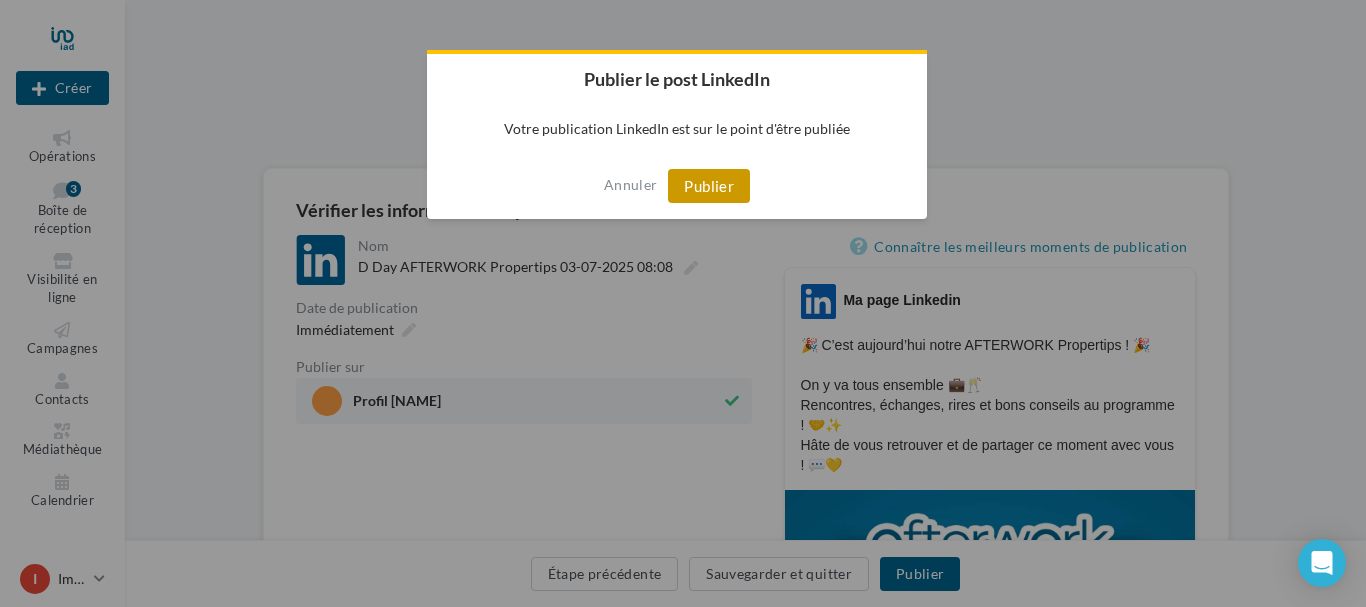 click on "Publier" at bounding box center [709, 186] 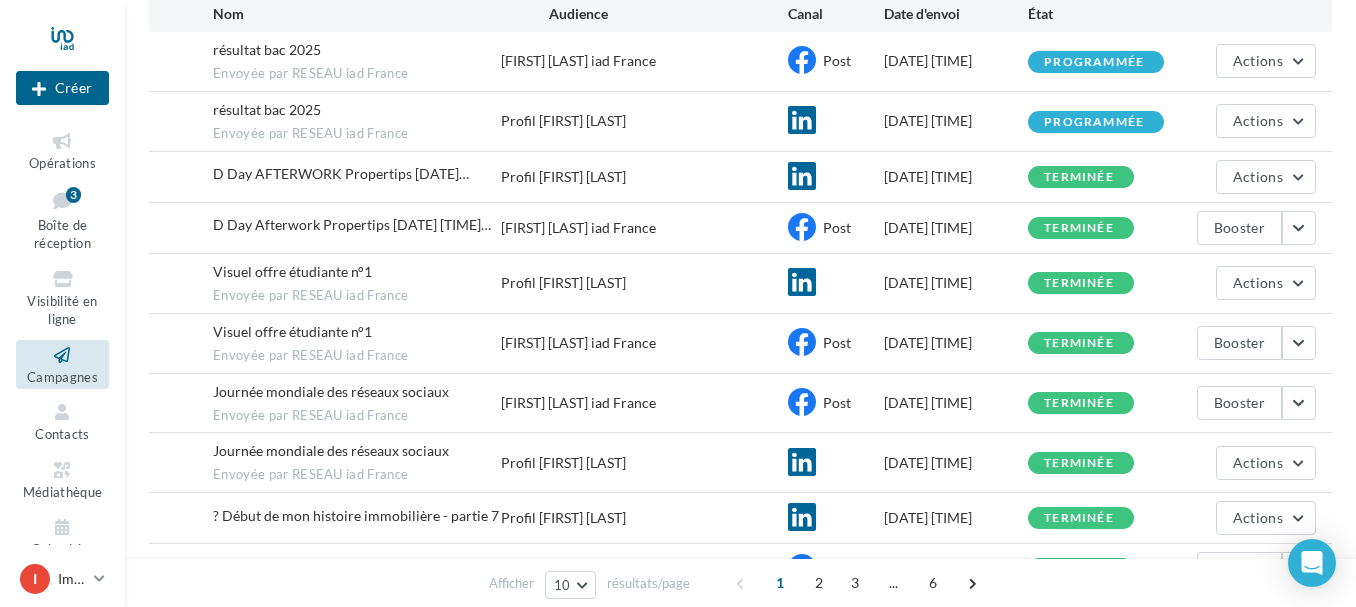 scroll, scrollTop: 0, scrollLeft: 0, axis: both 